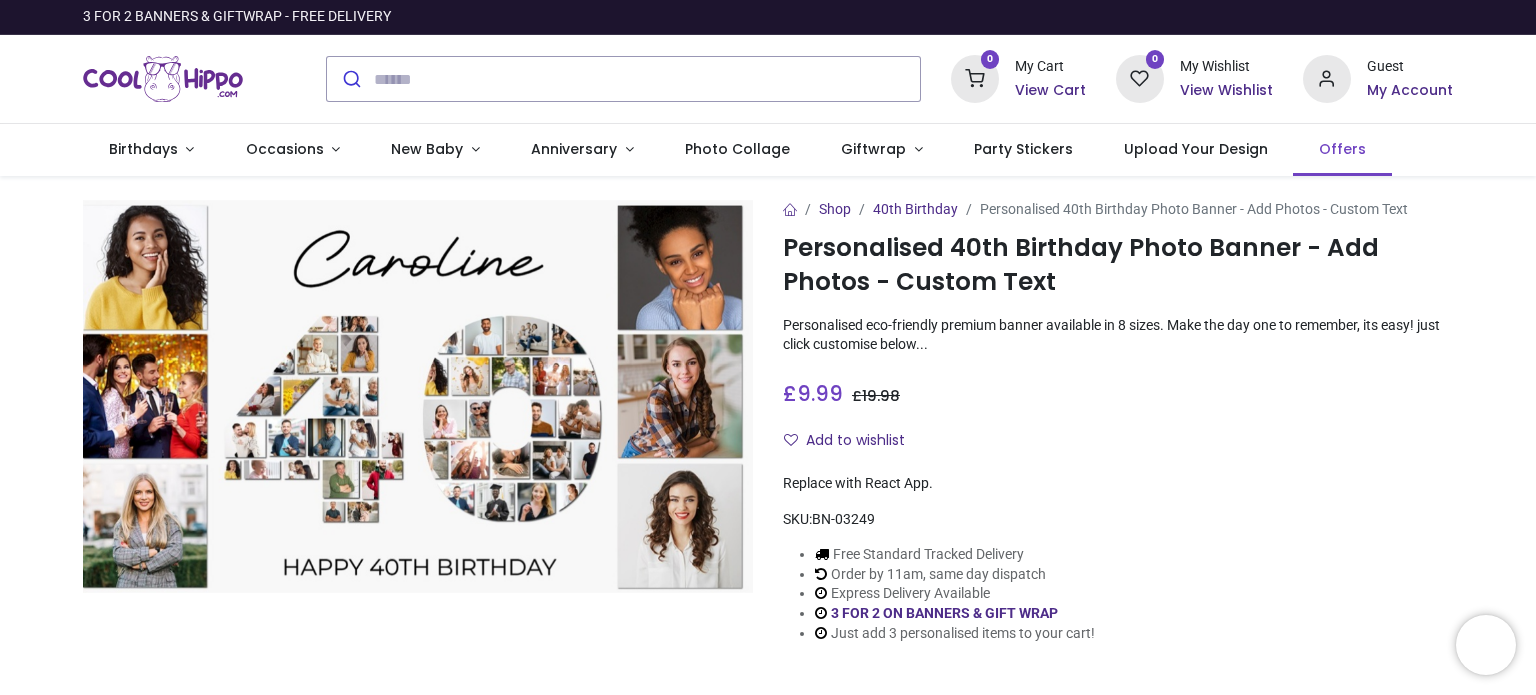 scroll, scrollTop: 0, scrollLeft: 0, axis: both 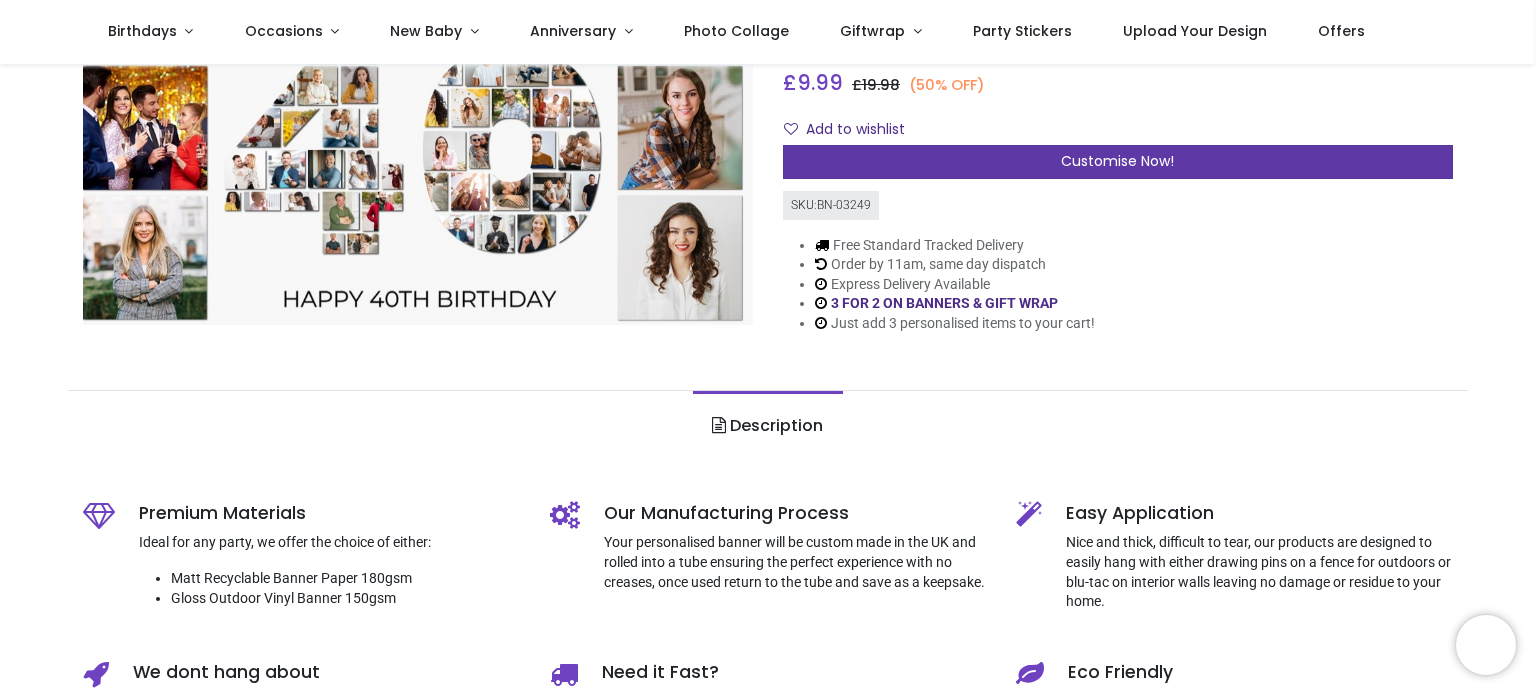click on "Customise Now!" at bounding box center (1117, 161) 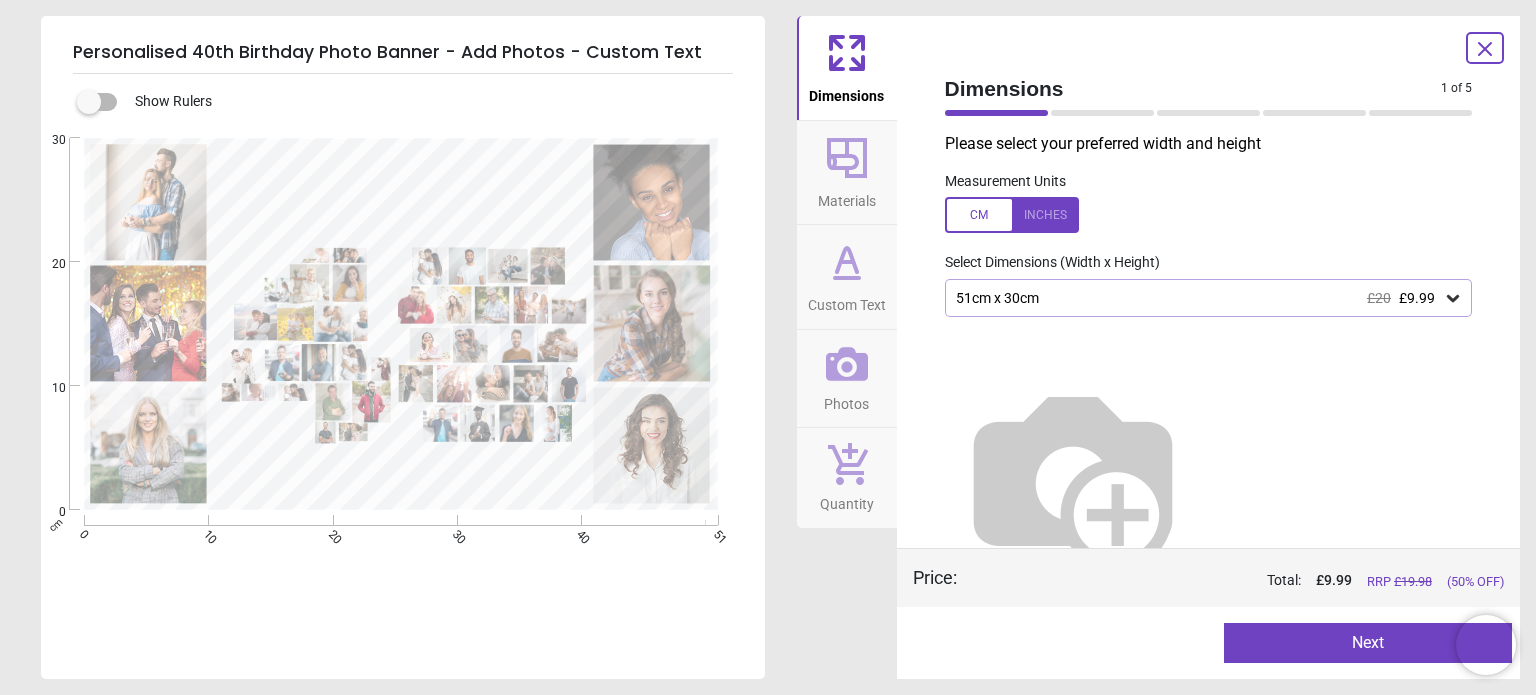 scroll, scrollTop: 32, scrollLeft: 0, axis: vertical 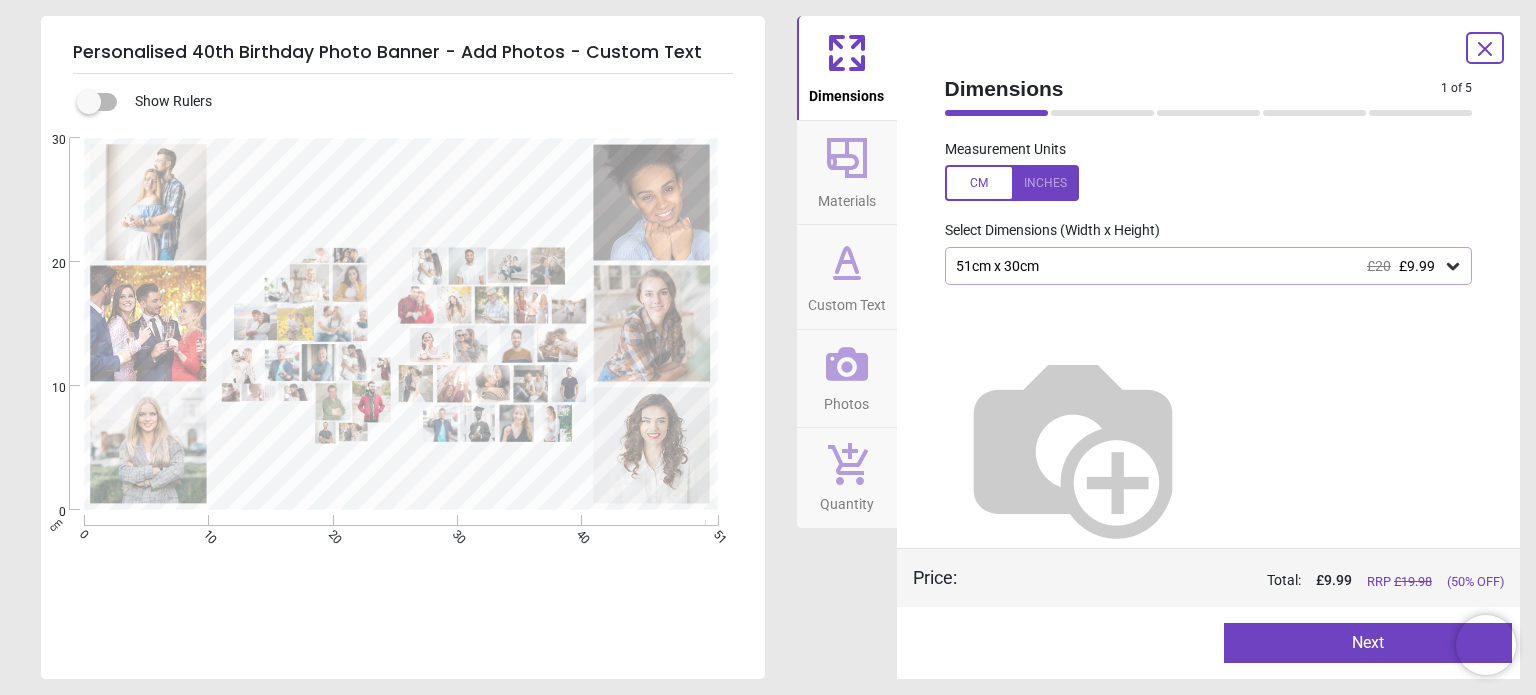 click 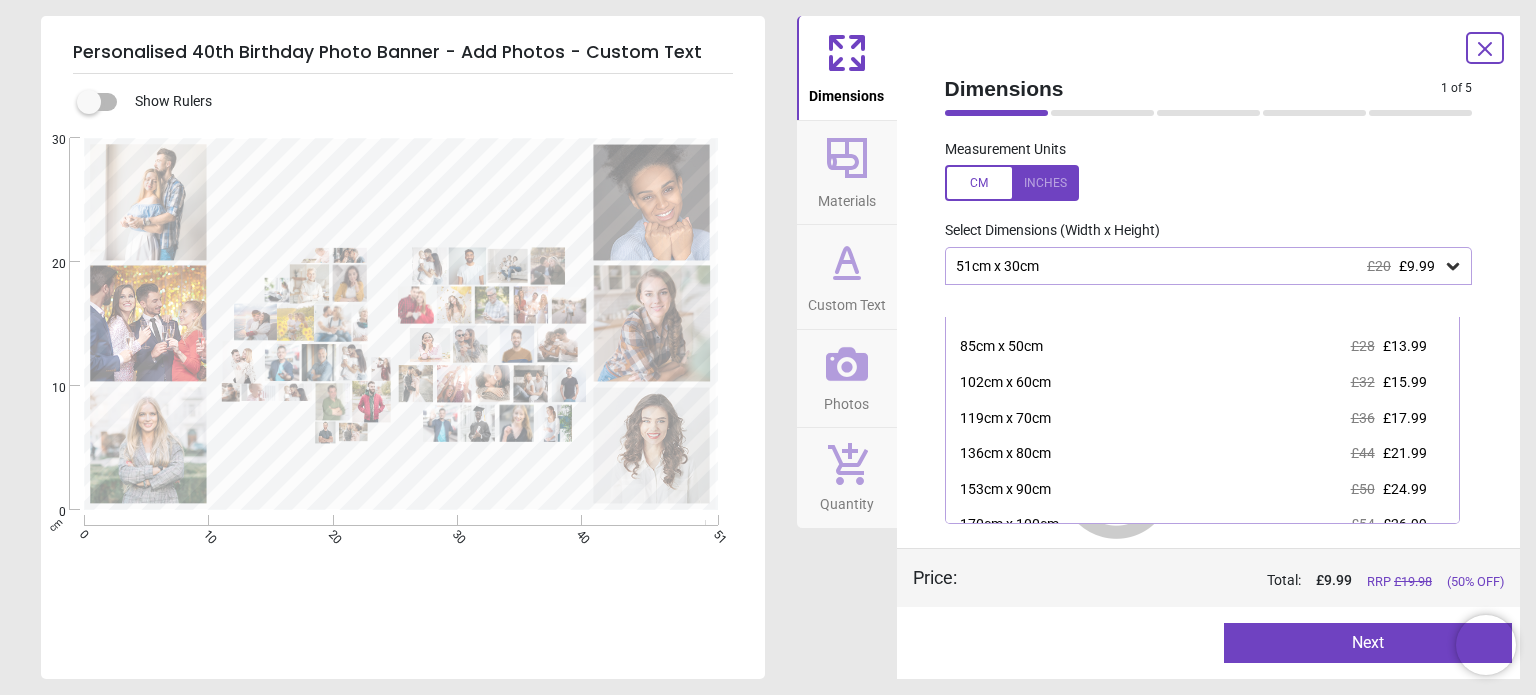 scroll, scrollTop: 63, scrollLeft: 0, axis: vertical 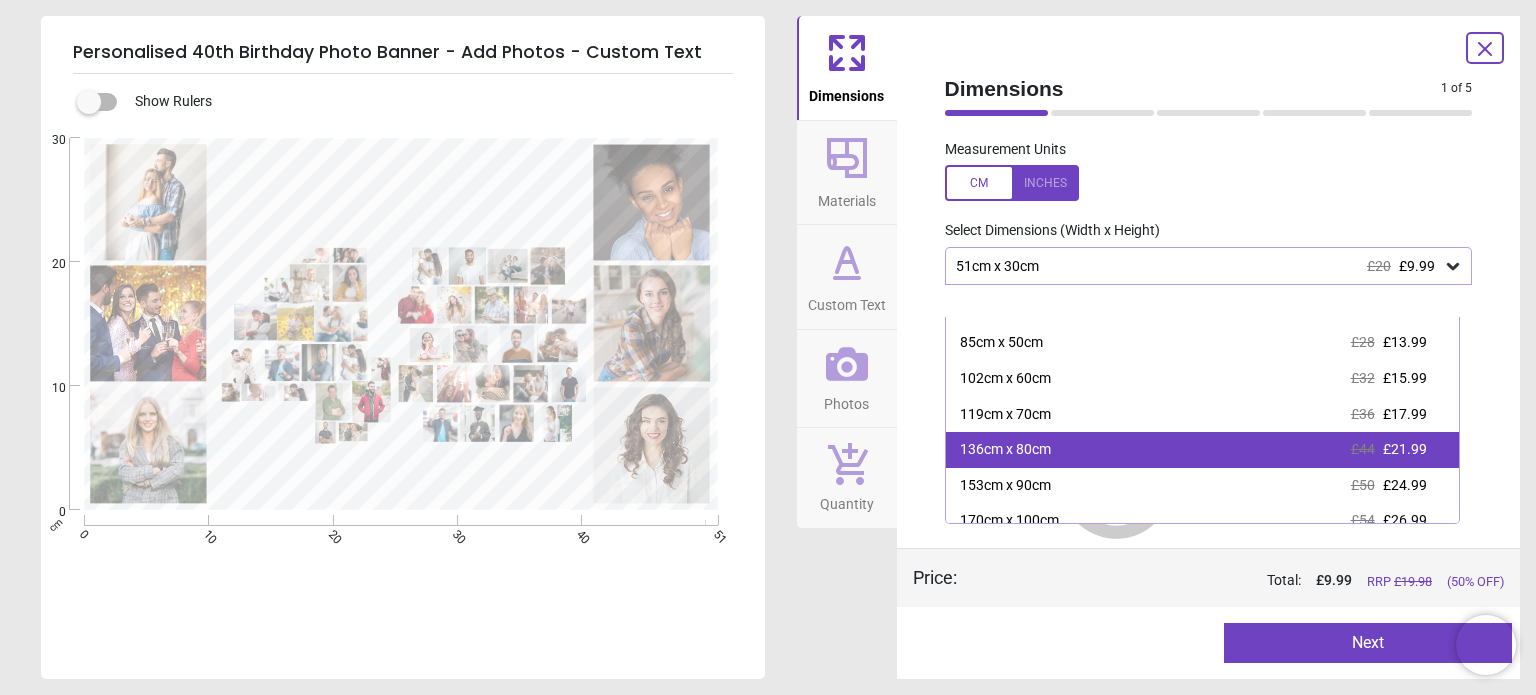 click on "136cm  x  80cm       £44 £21.99" at bounding box center [1202, 450] 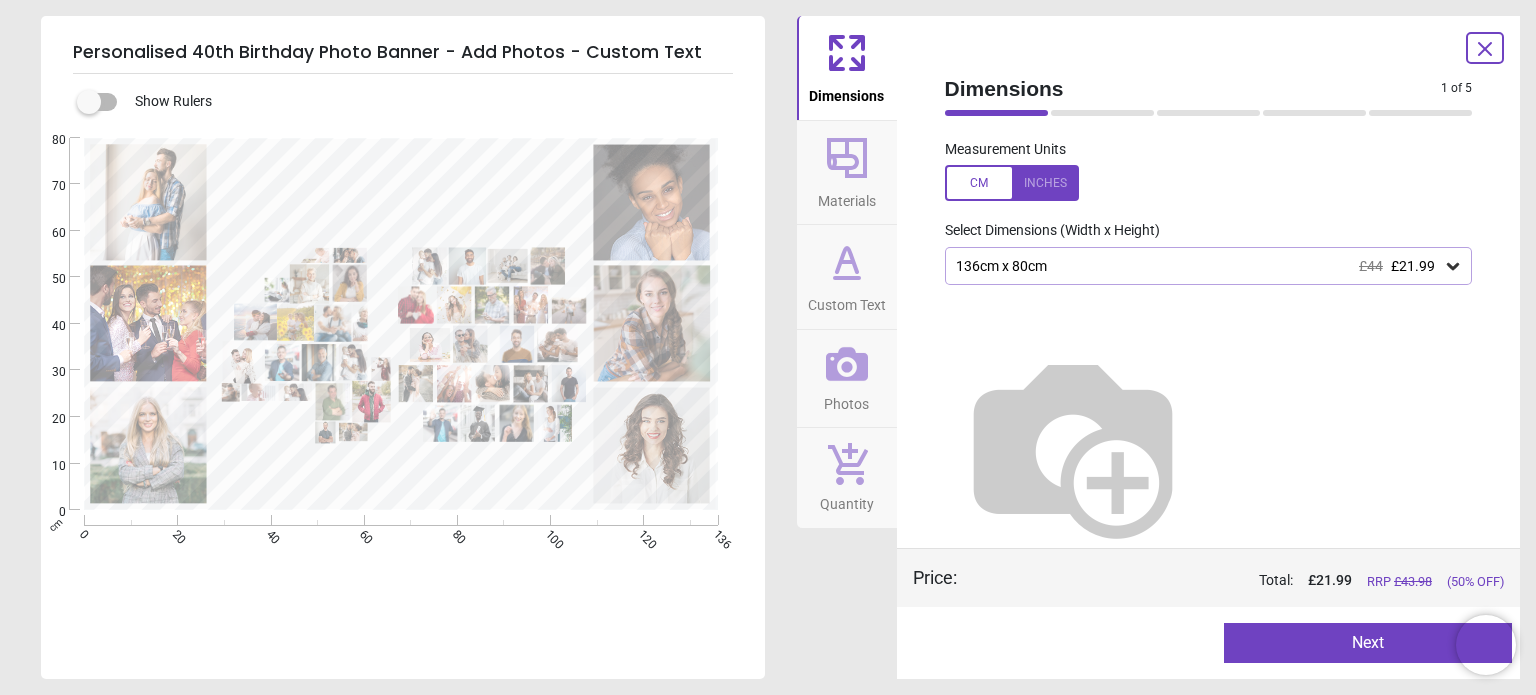 click on "Next" at bounding box center [1368, 643] 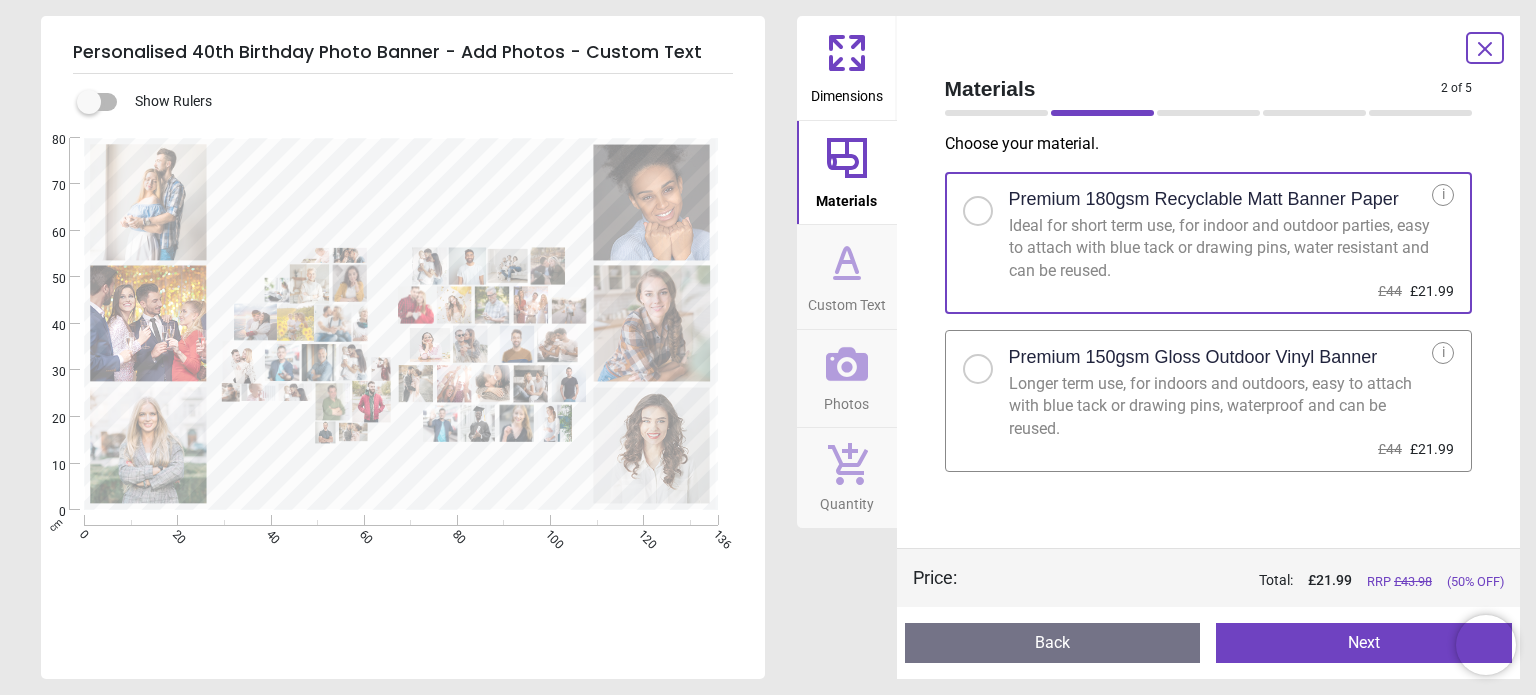 click at bounding box center [978, 369] 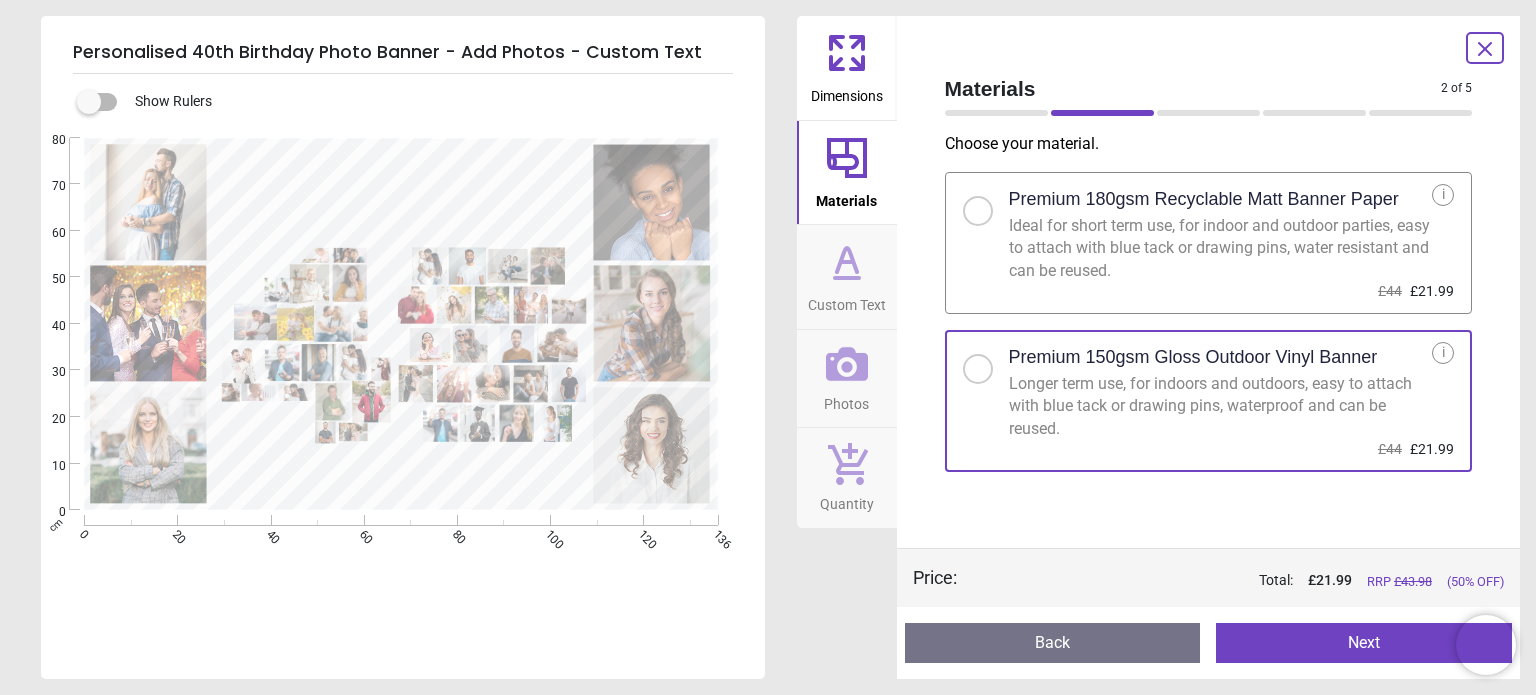 click on "Next" at bounding box center [1364, 643] 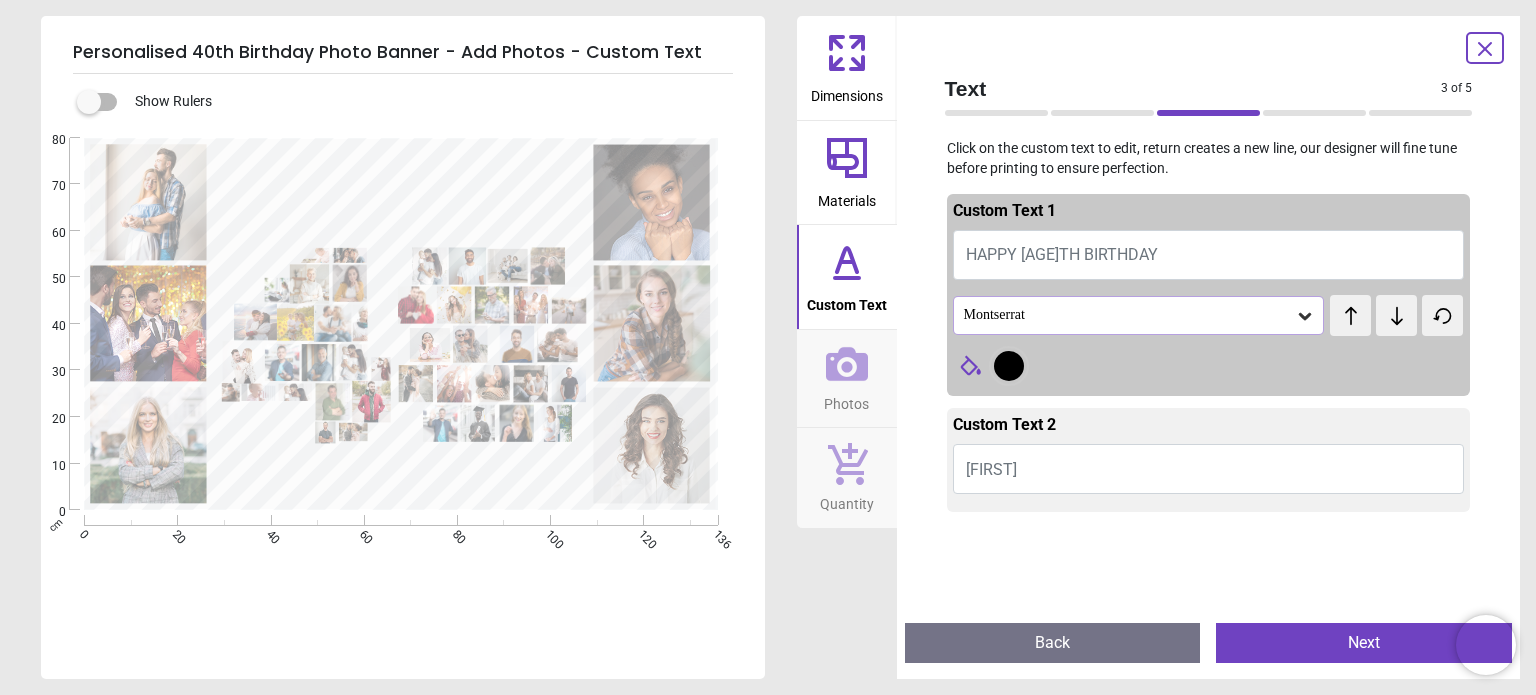 click on "Caroline" at bounding box center (1209, 469) 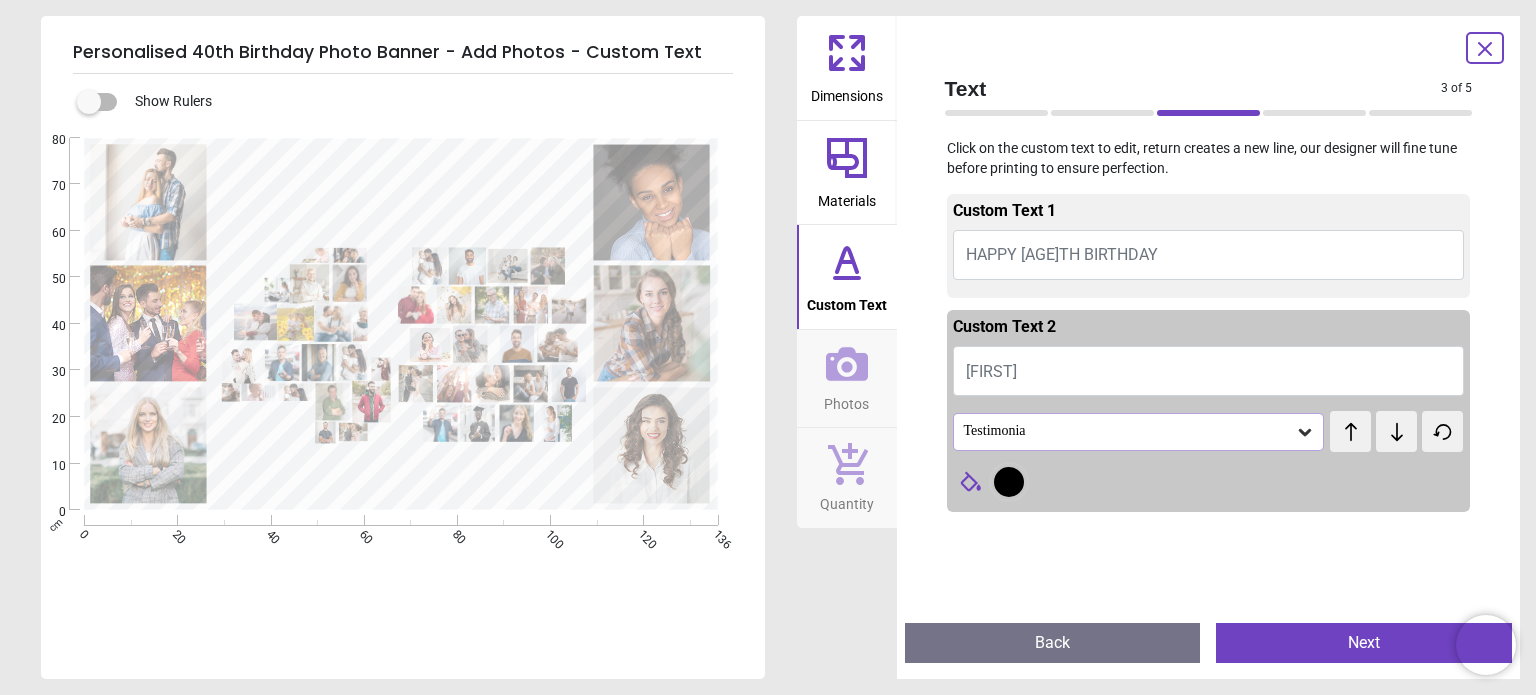 click on "HAPPY 40TH BIRTHDAY" at bounding box center [1209, 255] 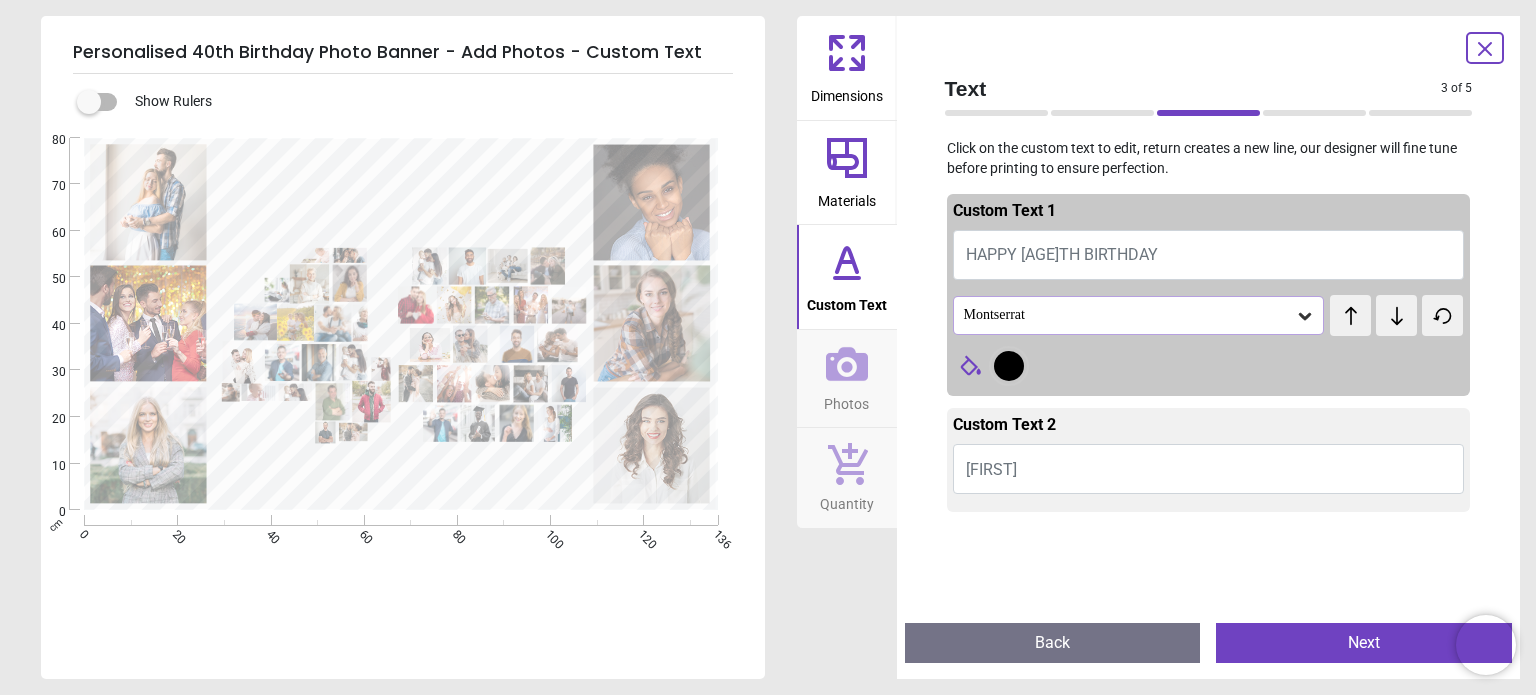 click on "Caroline" at bounding box center [1209, 469] 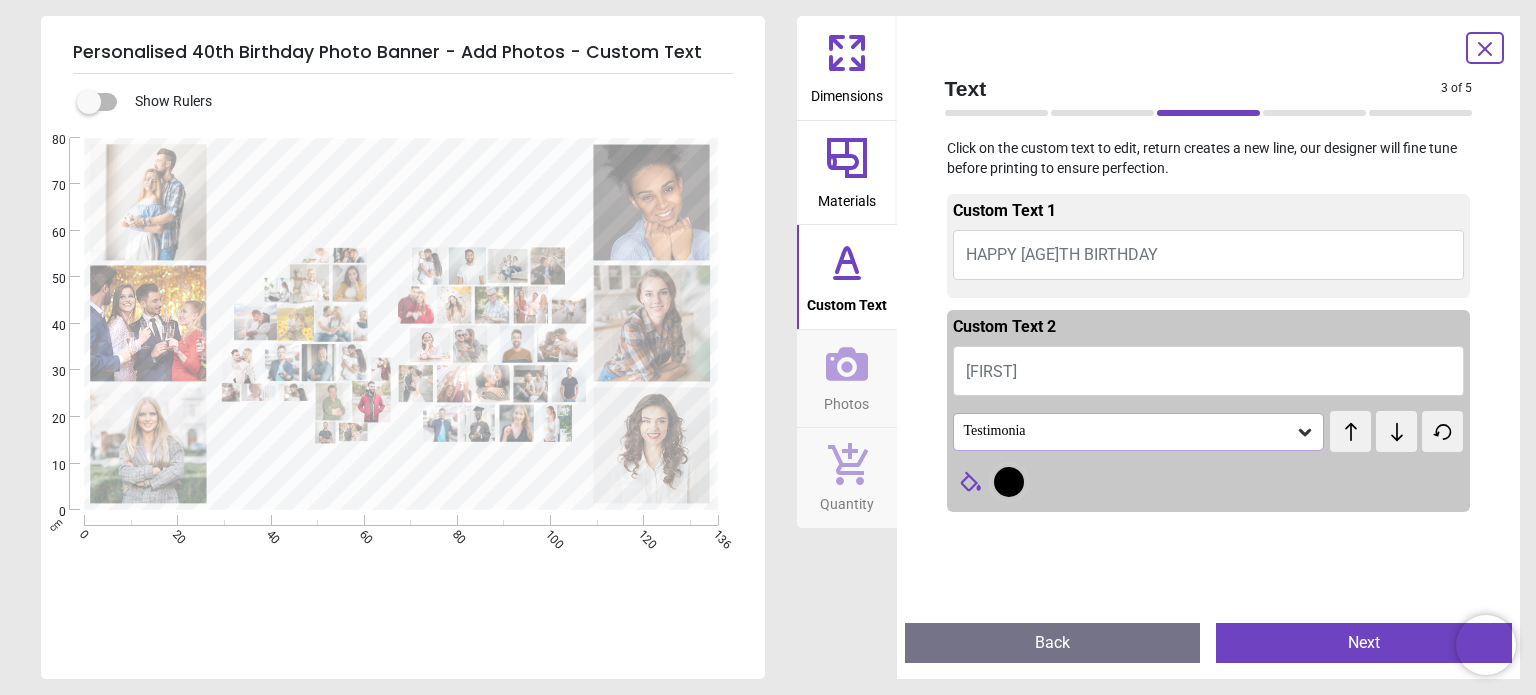 click on "Caroline" at bounding box center (1209, 371) 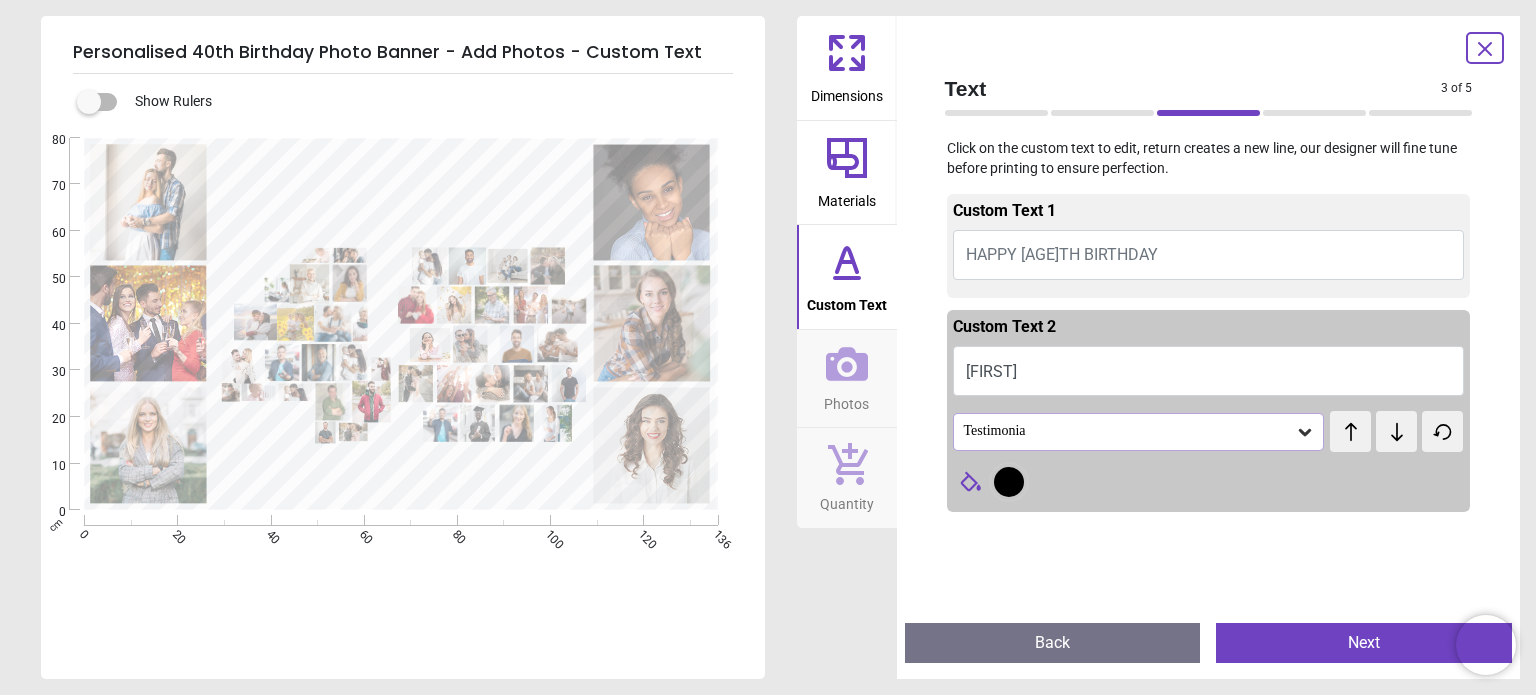 type on "*******" 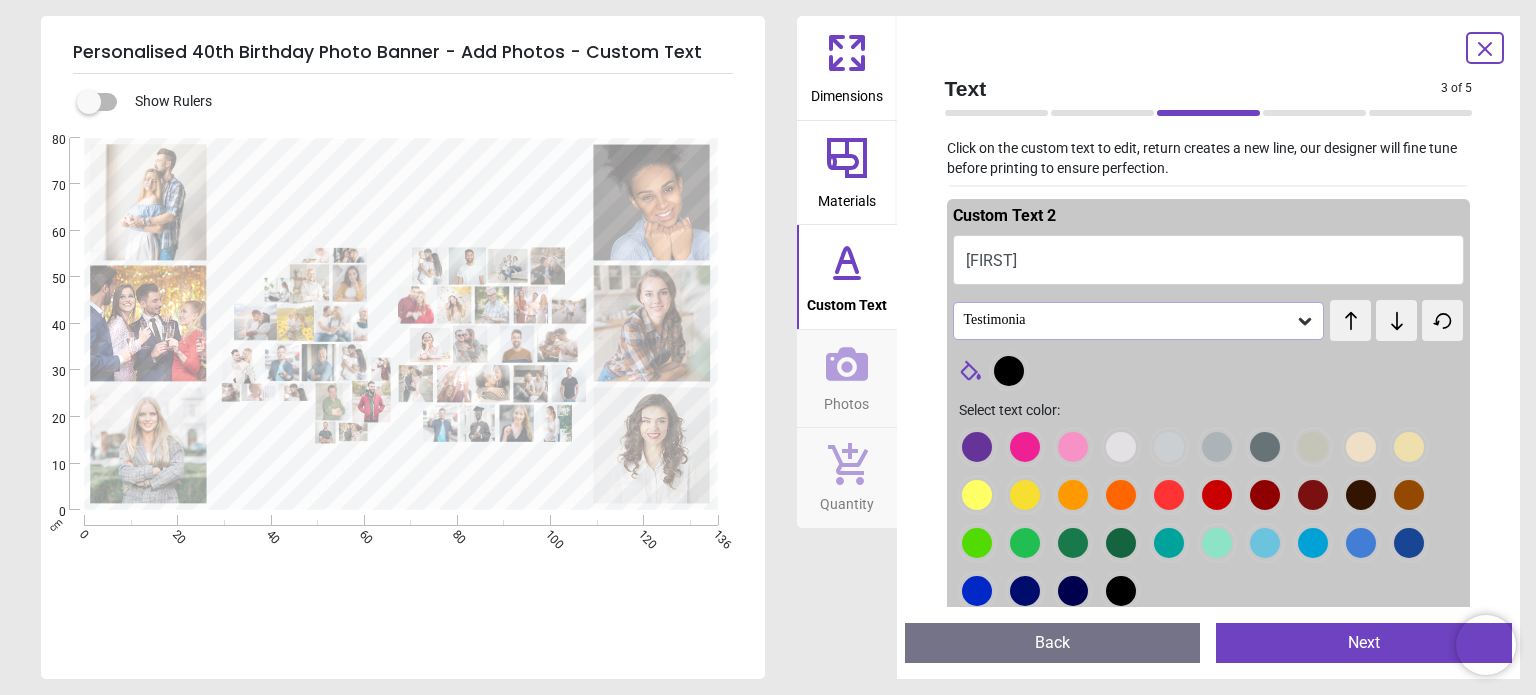 scroll, scrollTop: 200, scrollLeft: 0, axis: vertical 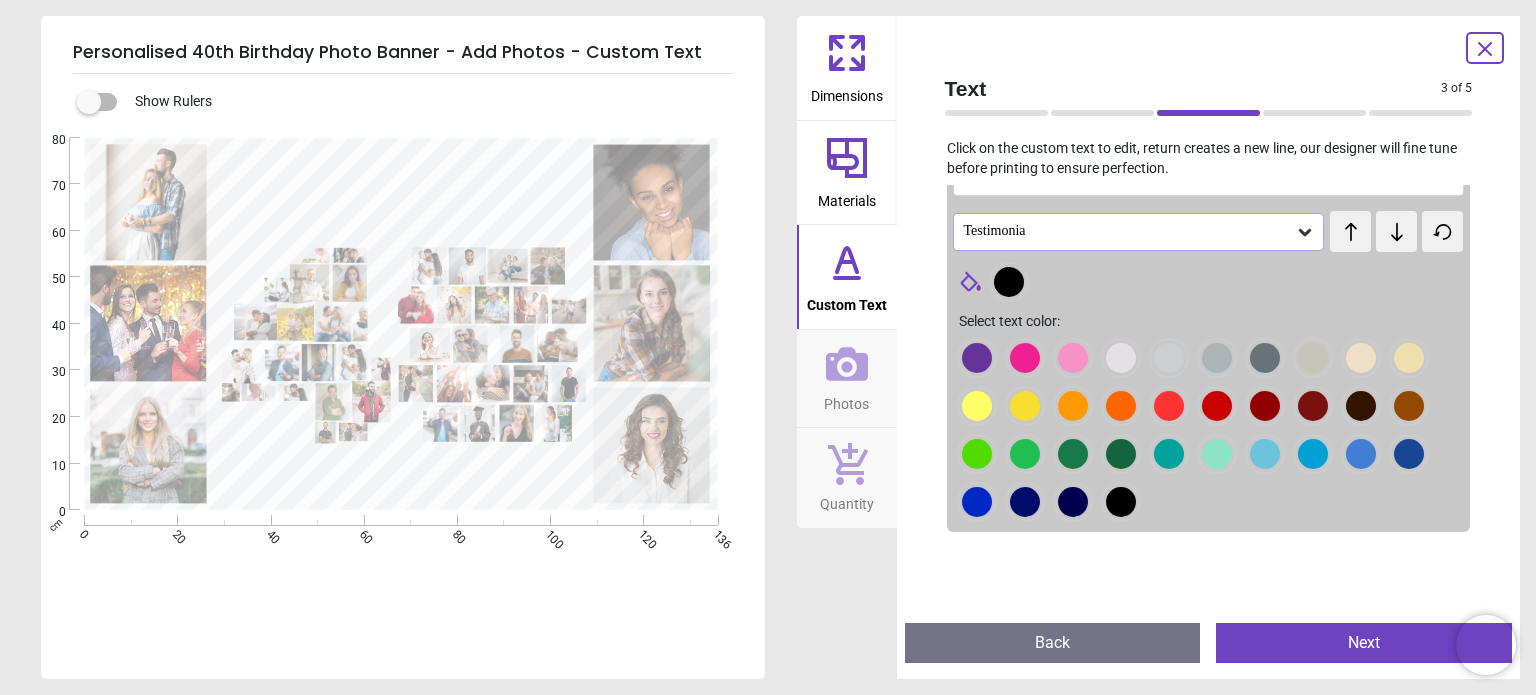 click at bounding box center [977, 358] 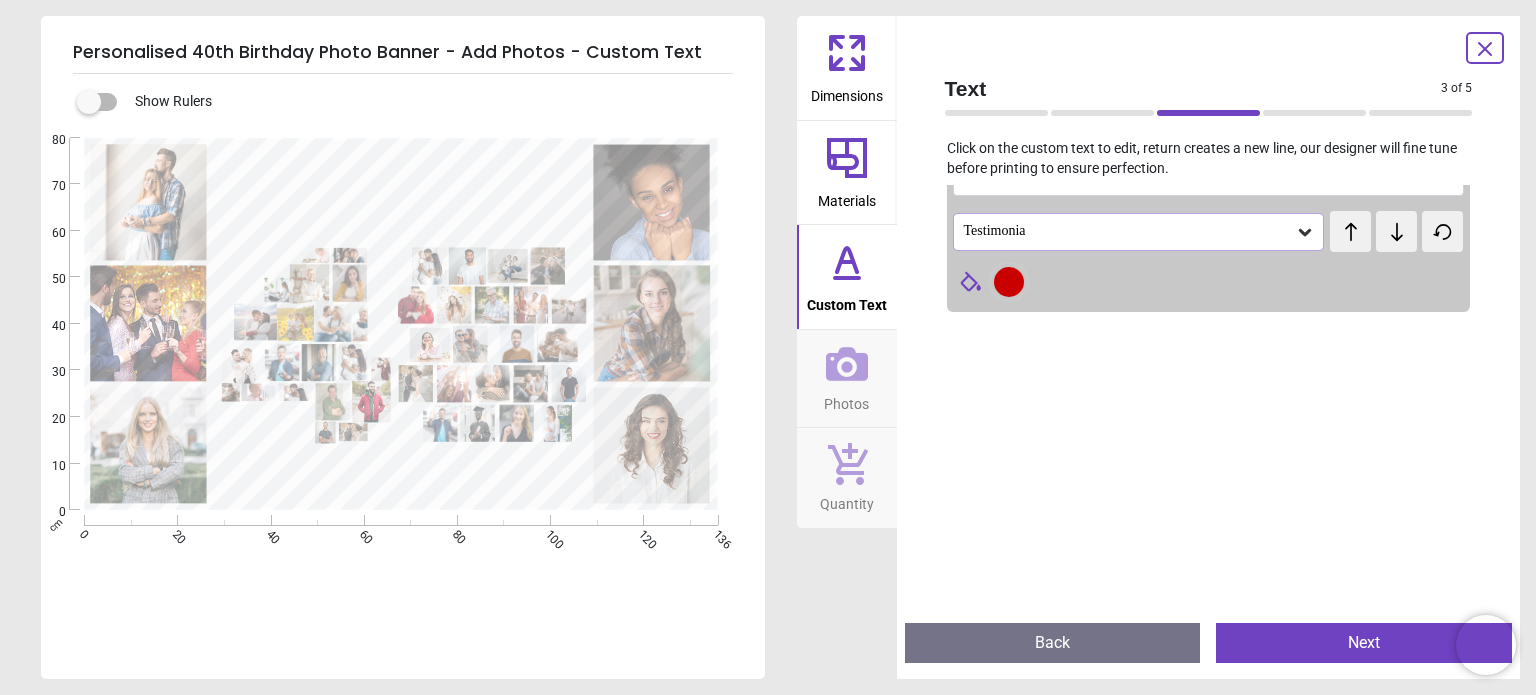 scroll, scrollTop: 0, scrollLeft: 0, axis: both 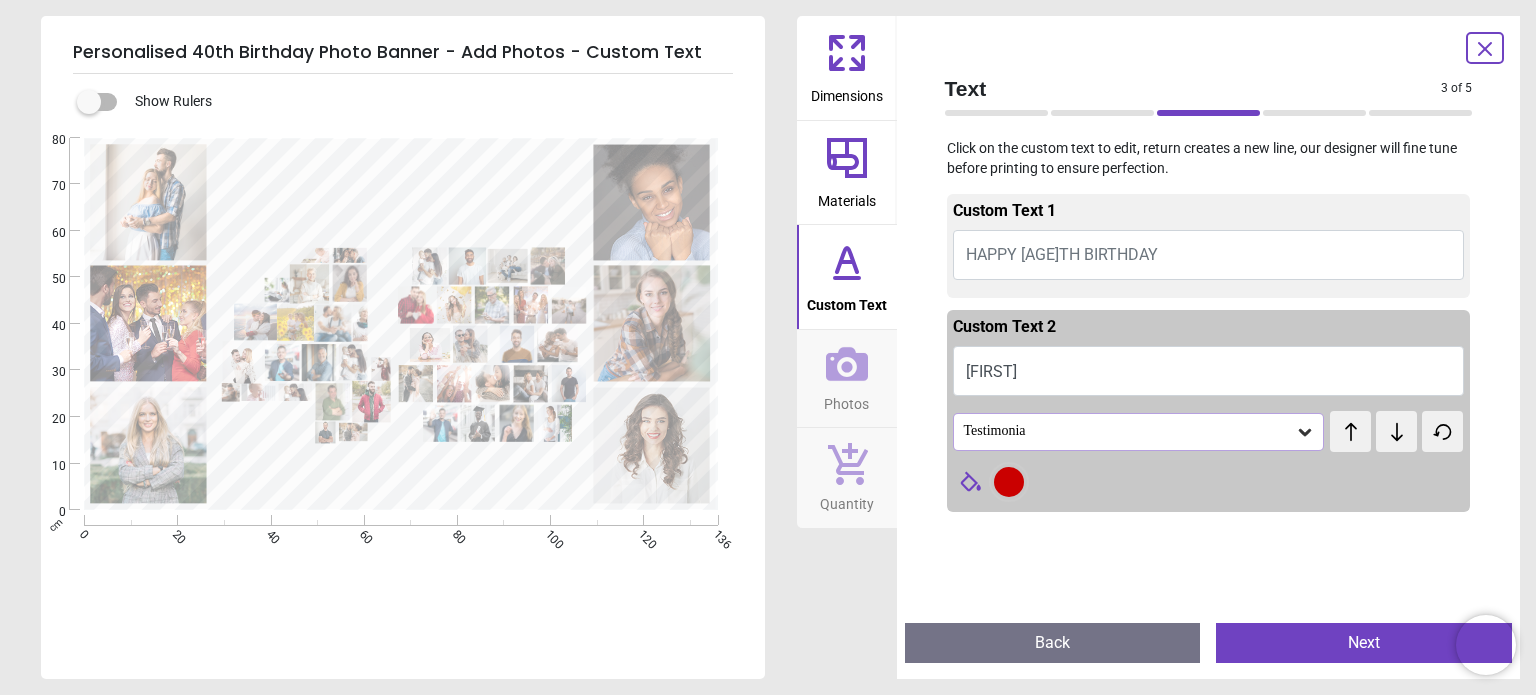 click on "HAPPY 40TH BIRTHDAY" at bounding box center (1209, 255) 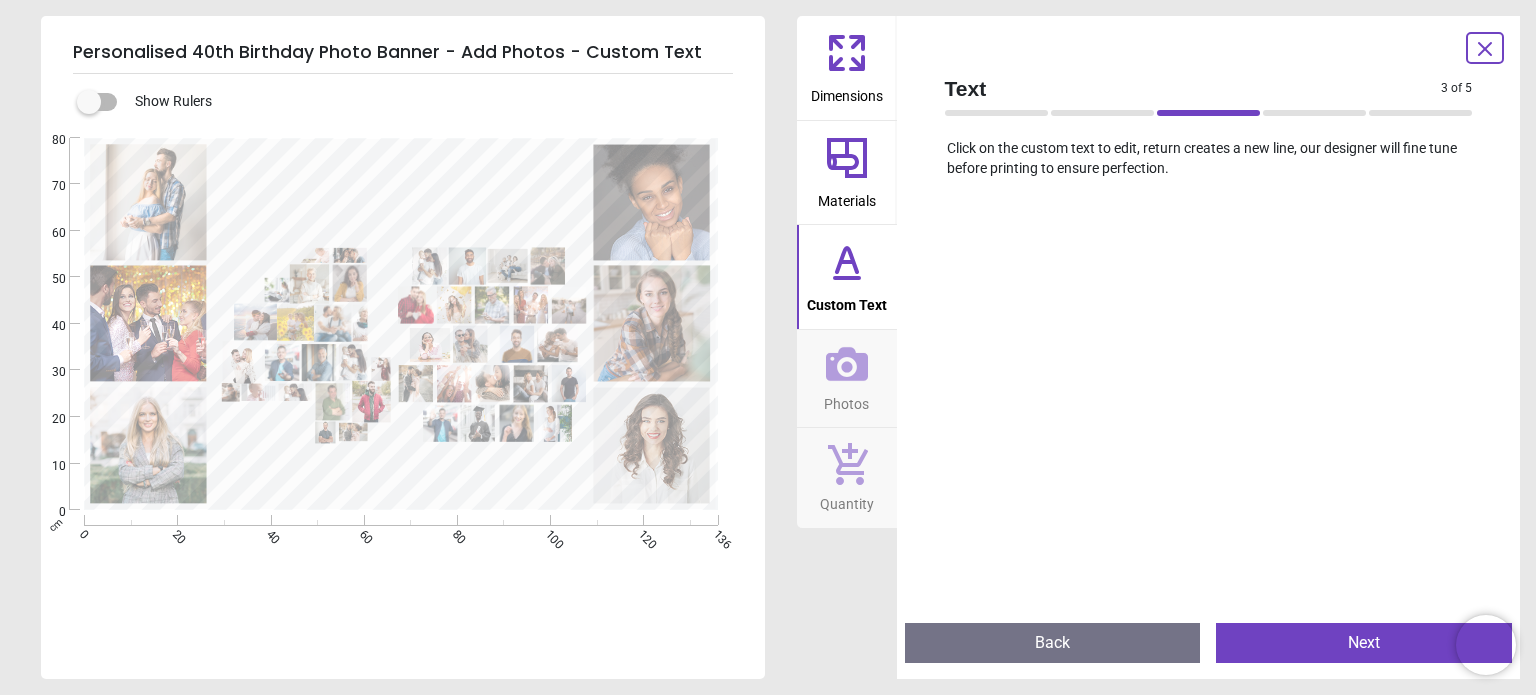 scroll, scrollTop: 100, scrollLeft: 0, axis: vertical 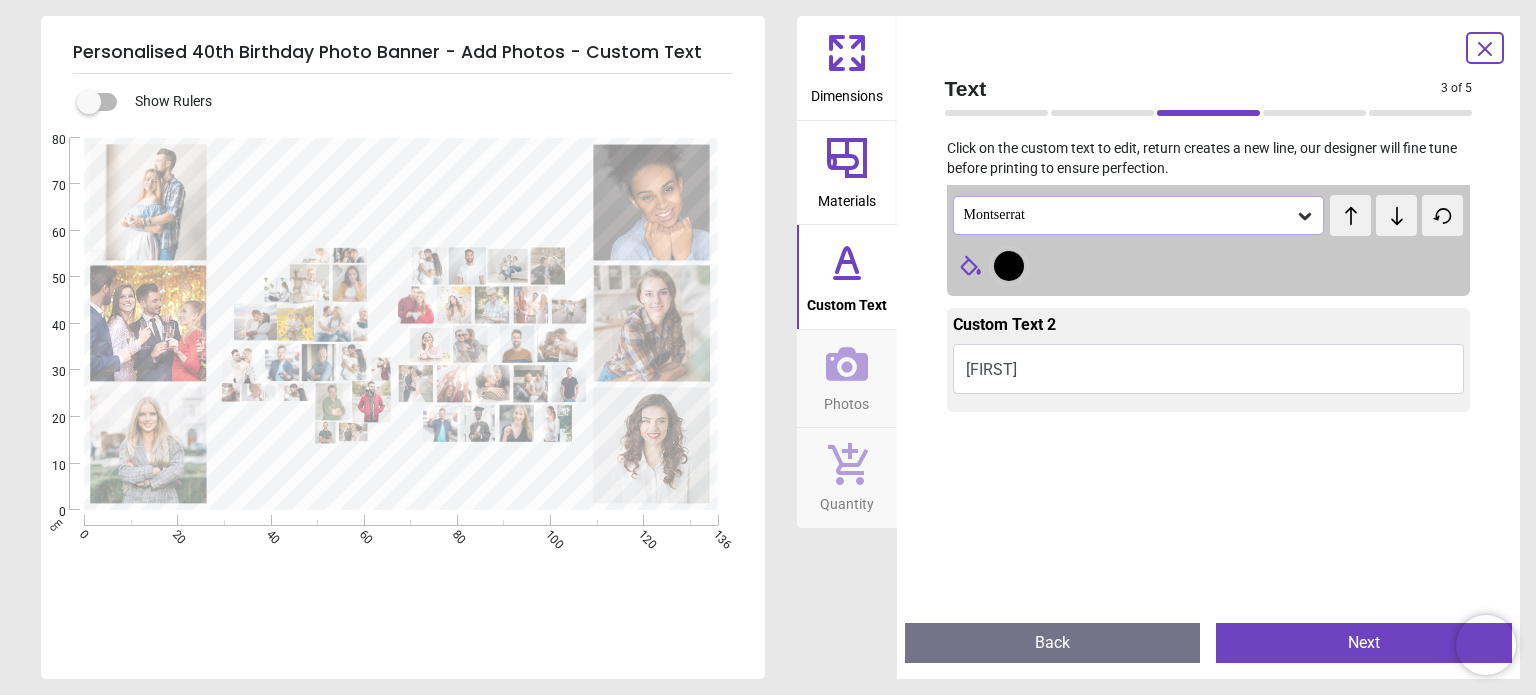 click at bounding box center [1009, 266] 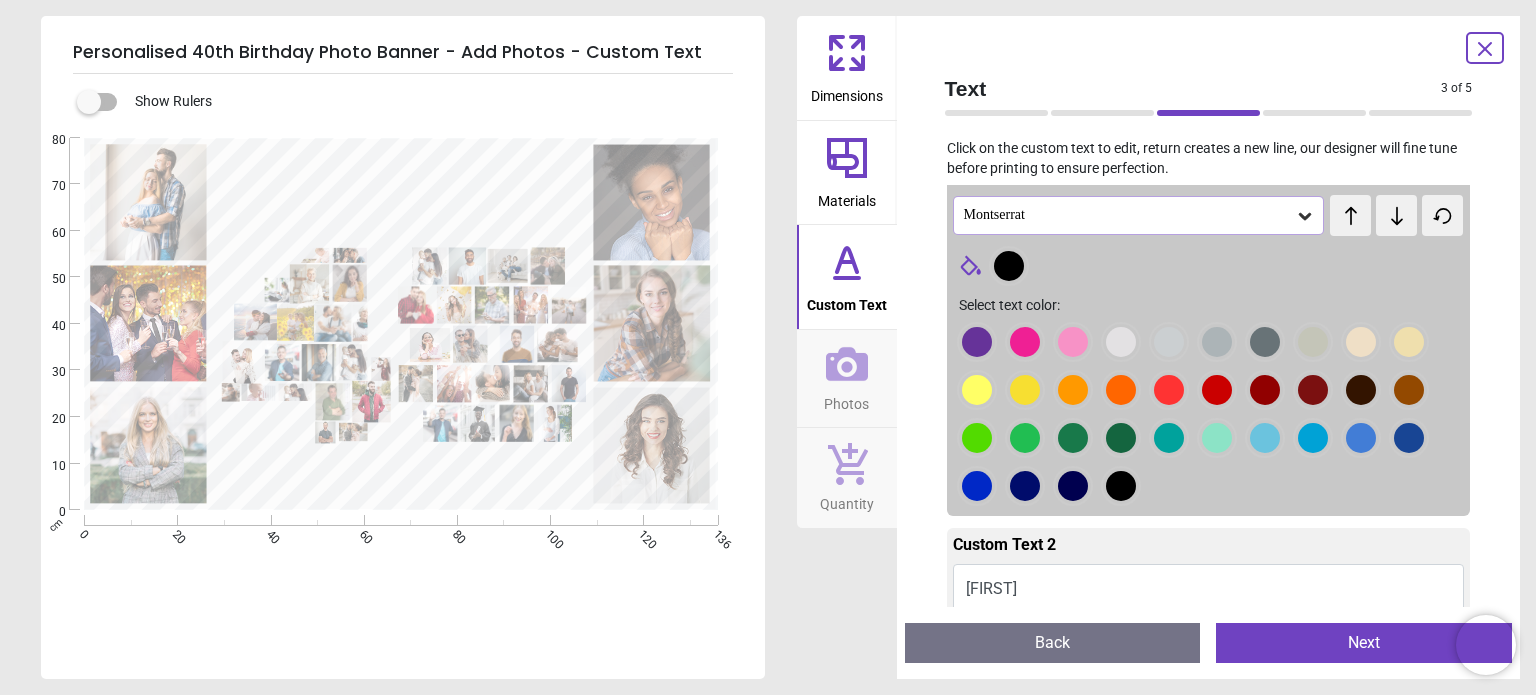 click at bounding box center [977, 342] 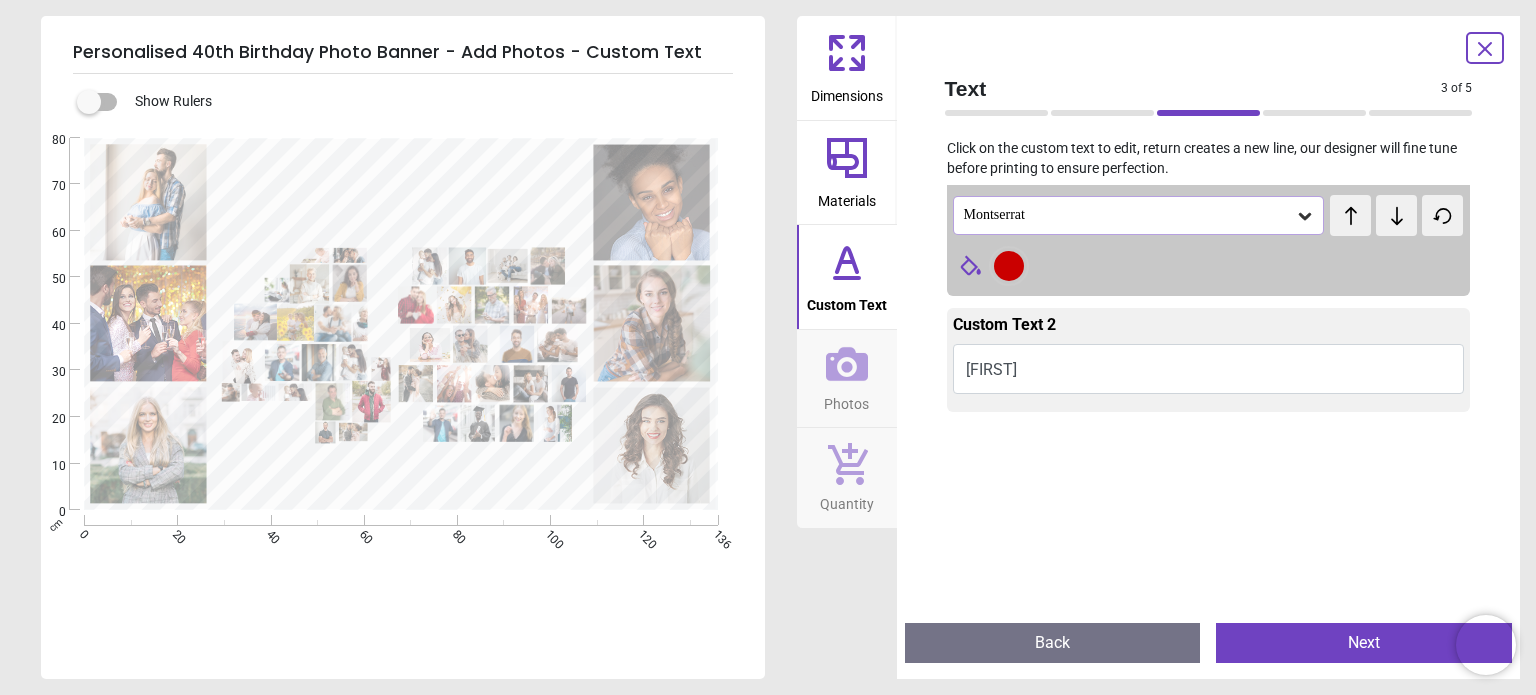 click at bounding box center (1209, 767) 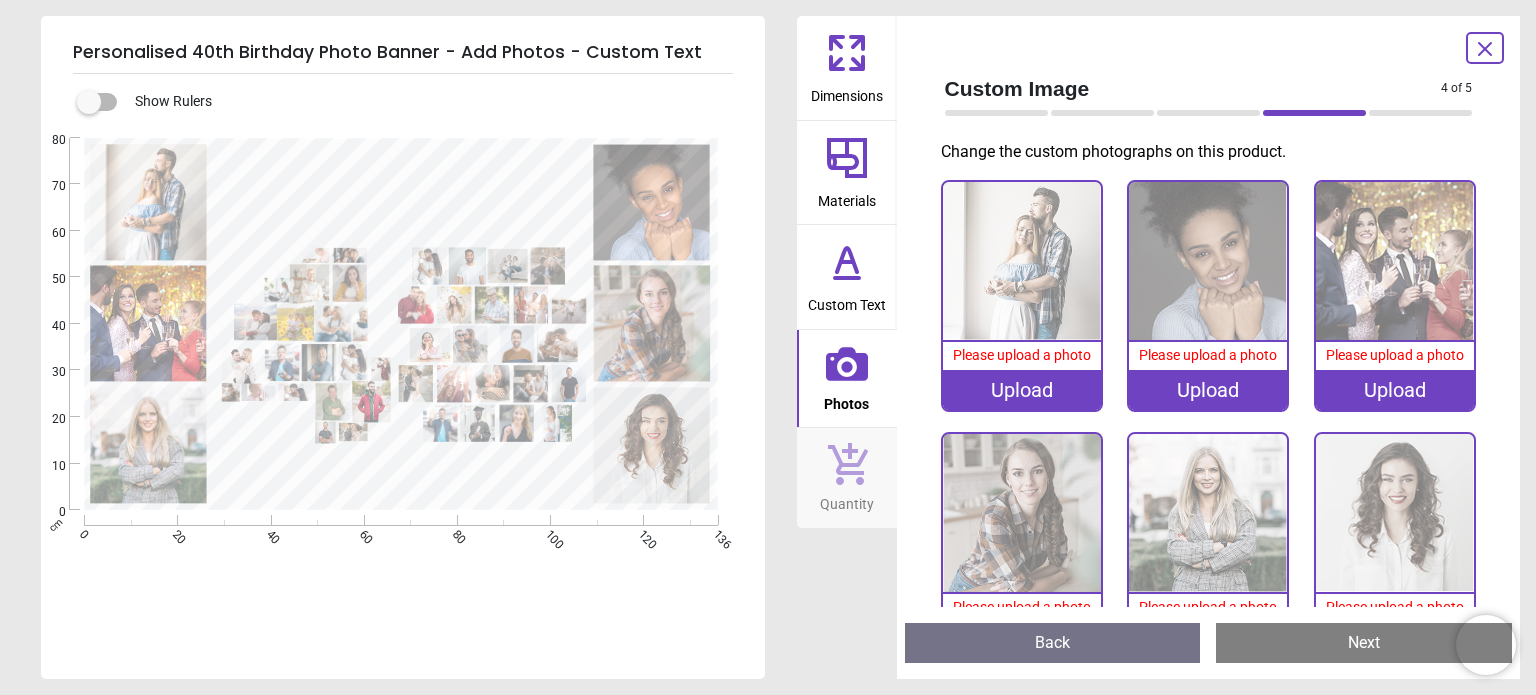 click on "Upload" at bounding box center (1022, 390) 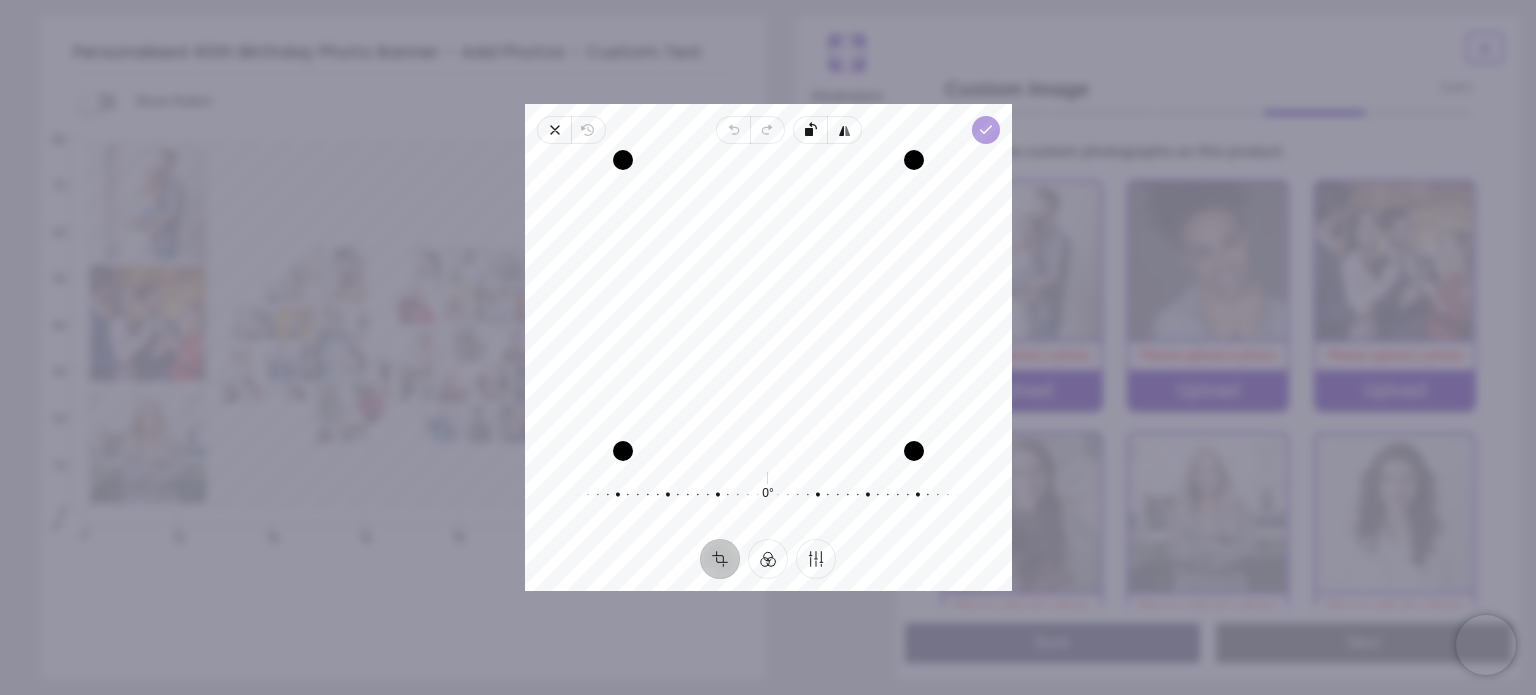 click 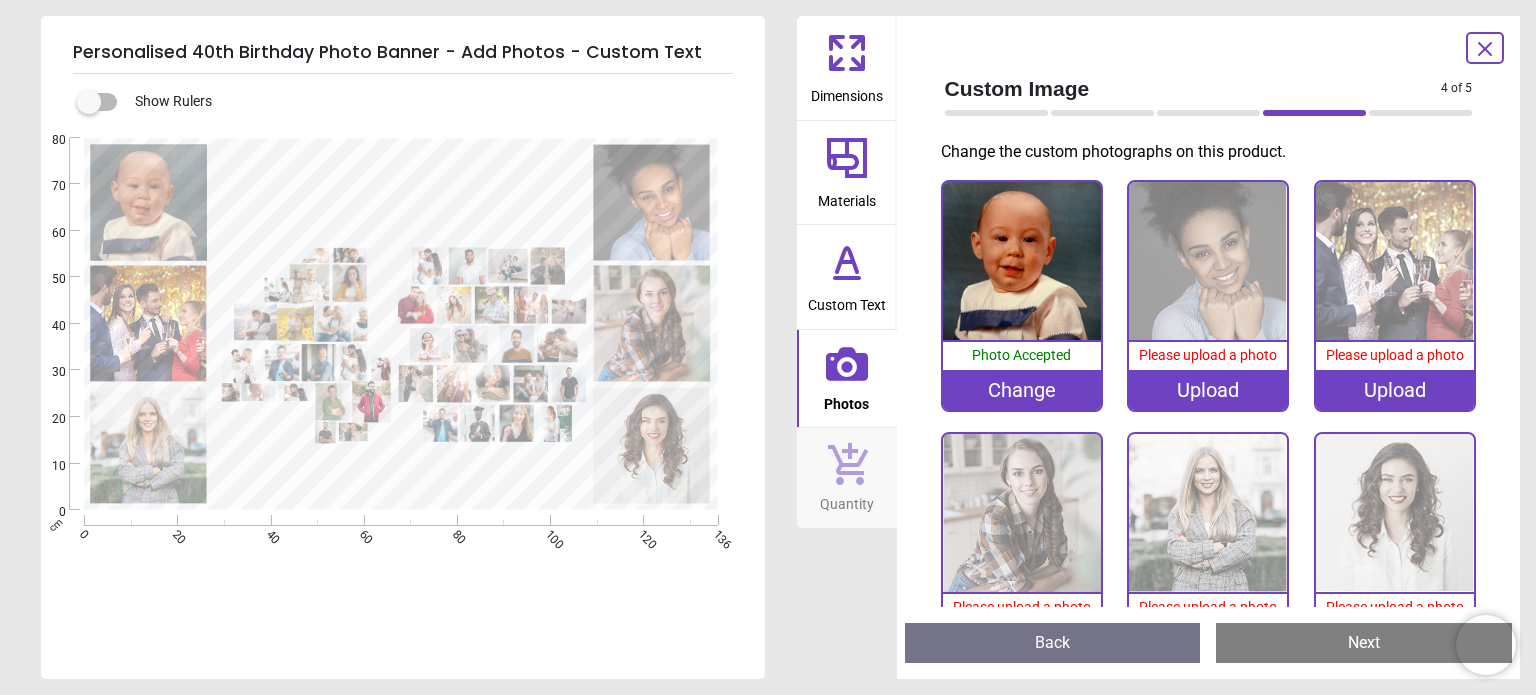 click on "Upload" at bounding box center (1395, 390) 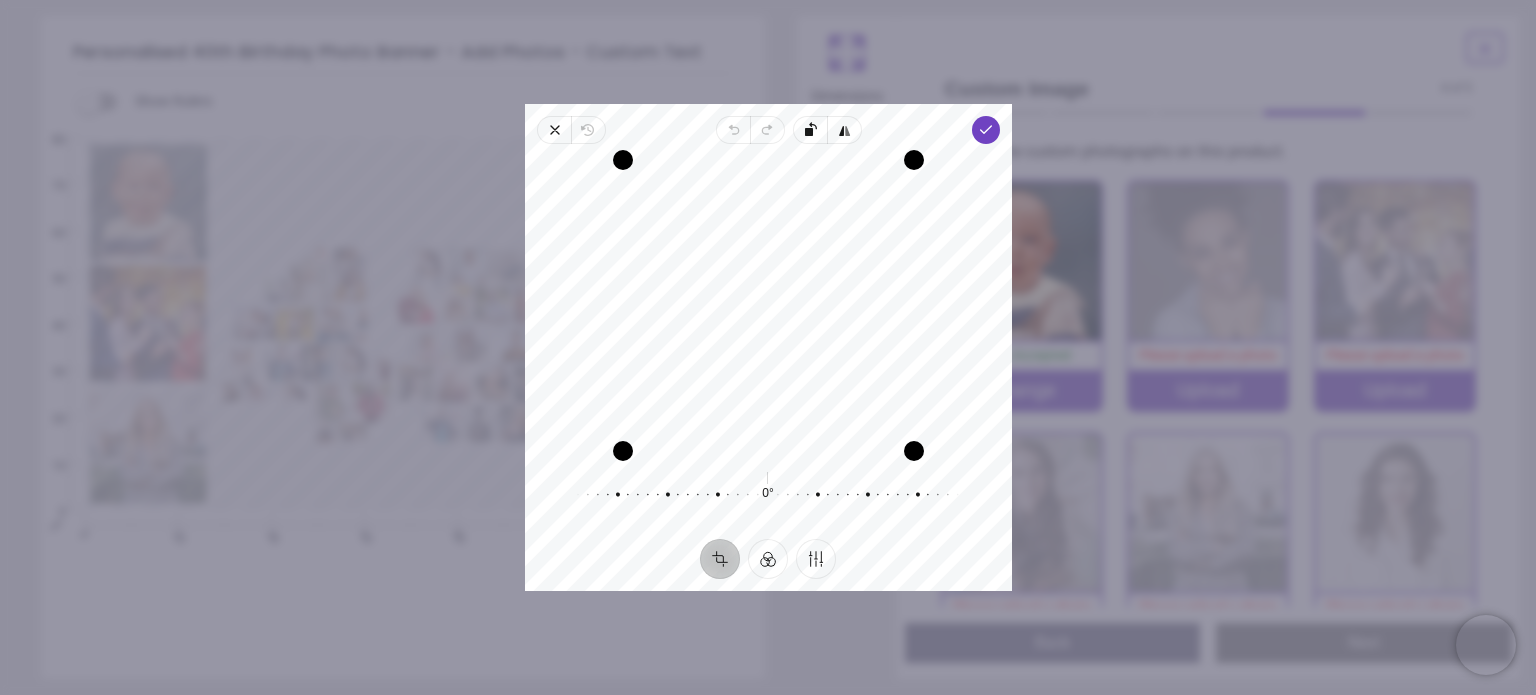 drag, startPoint x: 804, startPoint y: 270, endPoint x: 812, endPoint y: 281, distance: 13.601471 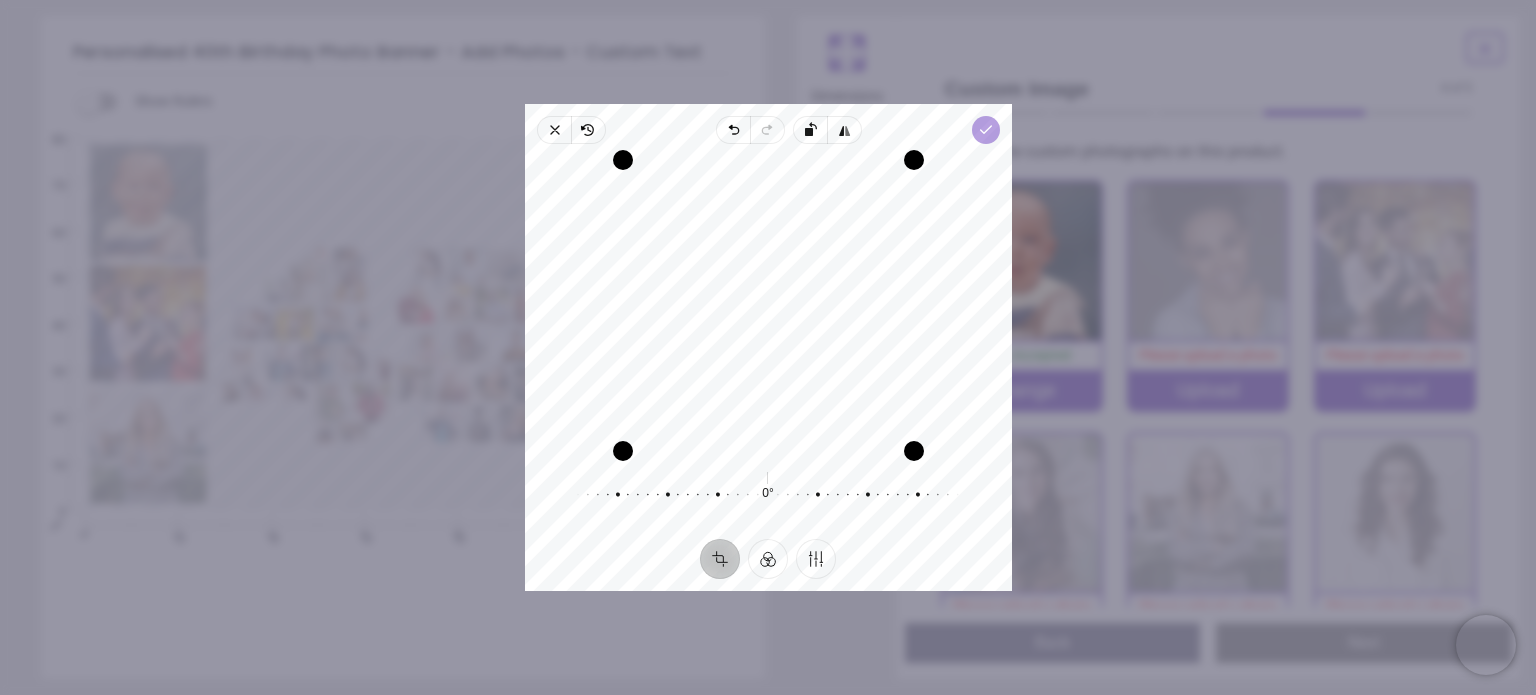click 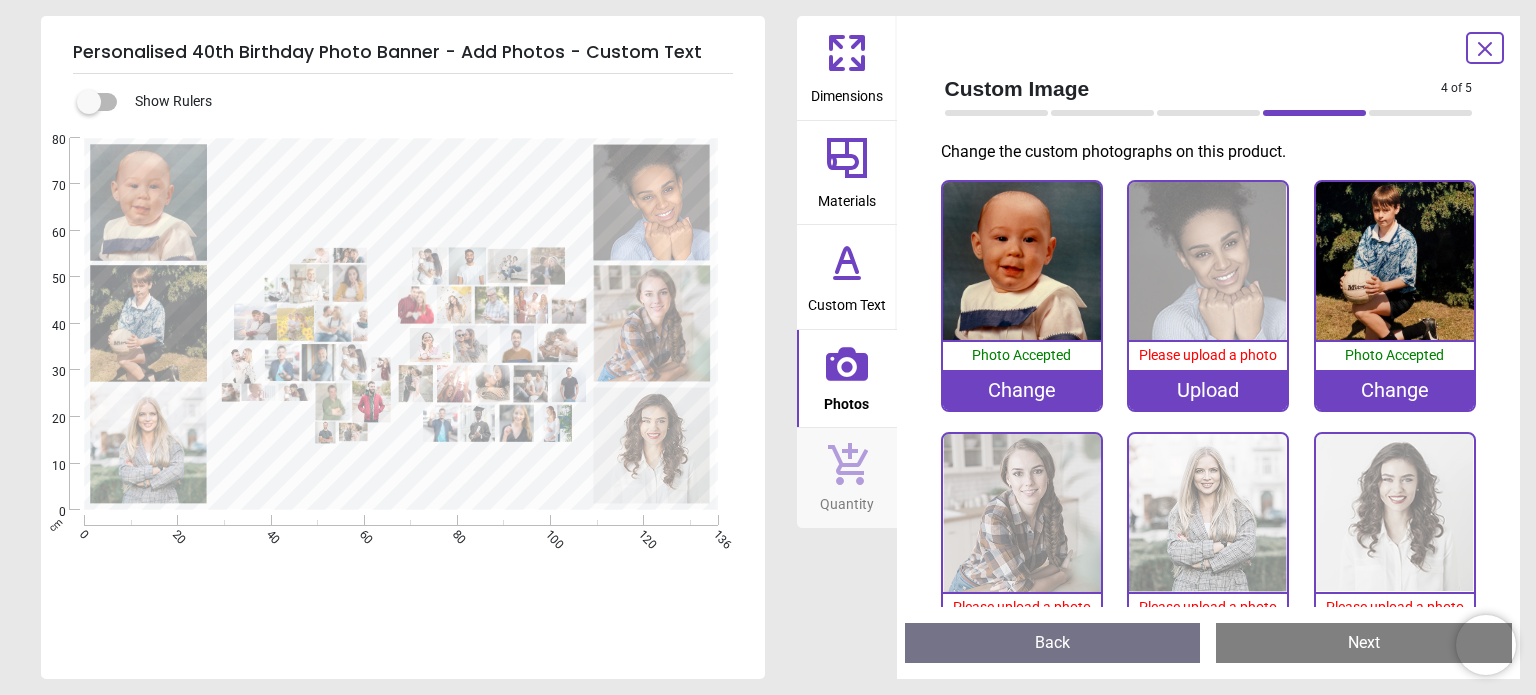 scroll, scrollTop: 0, scrollLeft: 0, axis: both 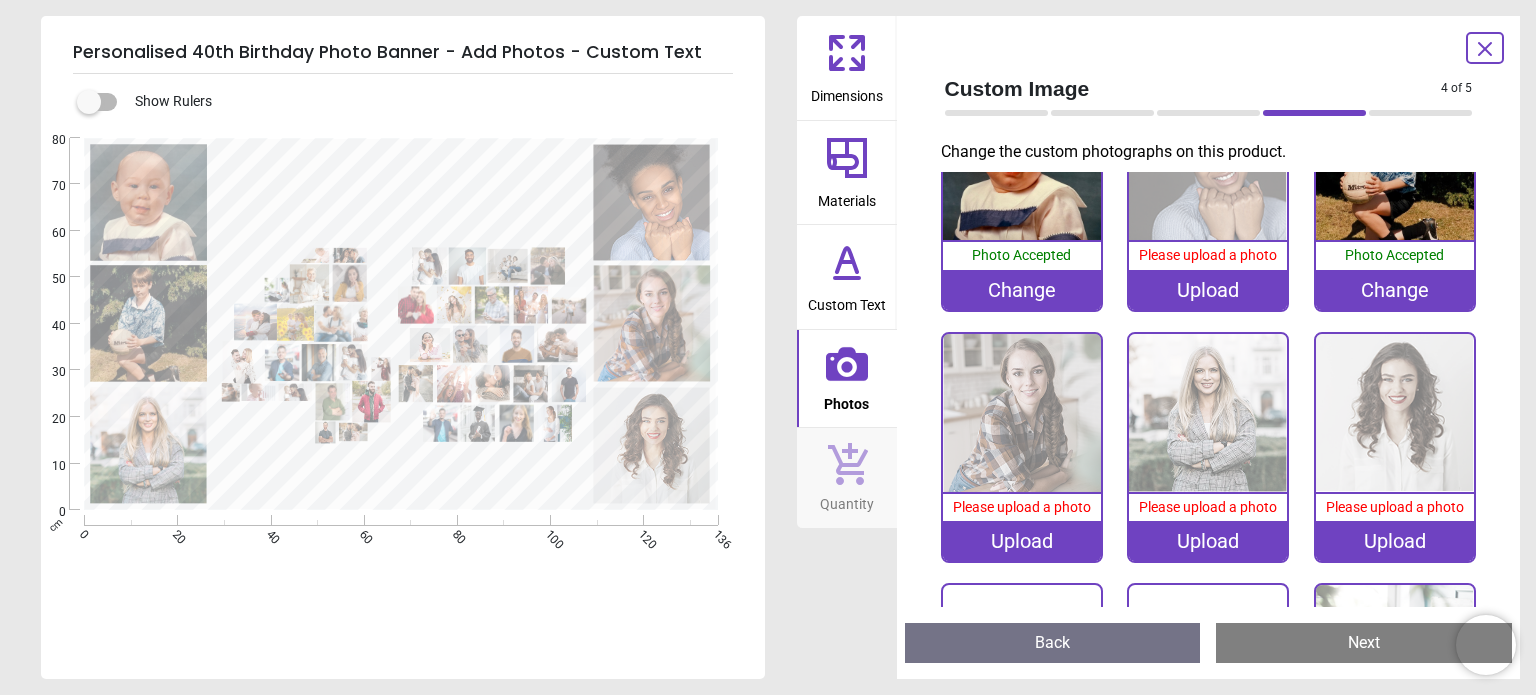 click on "Upload" at bounding box center [1208, 541] 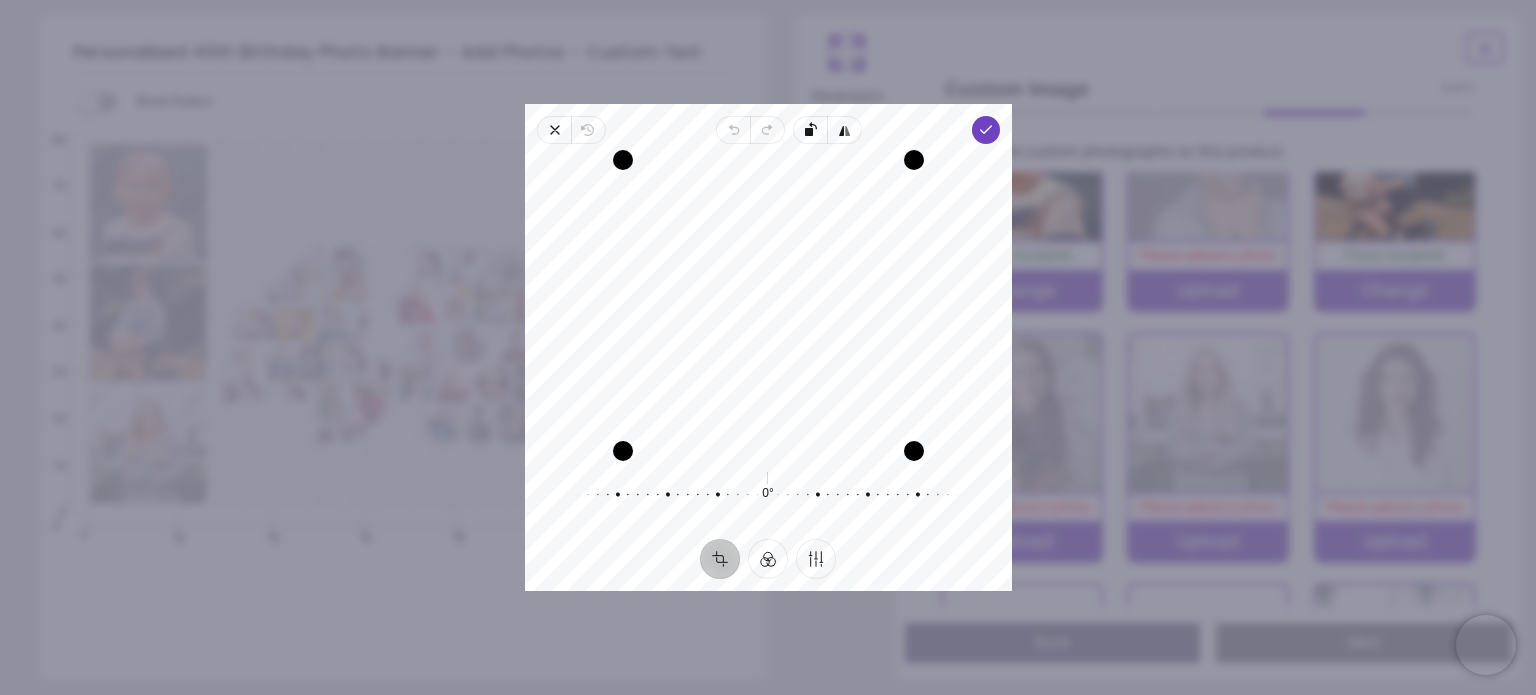 drag, startPoint x: 833, startPoint y: 293, endPoint x: 889, endPoint y: 302, distance: 56.718605 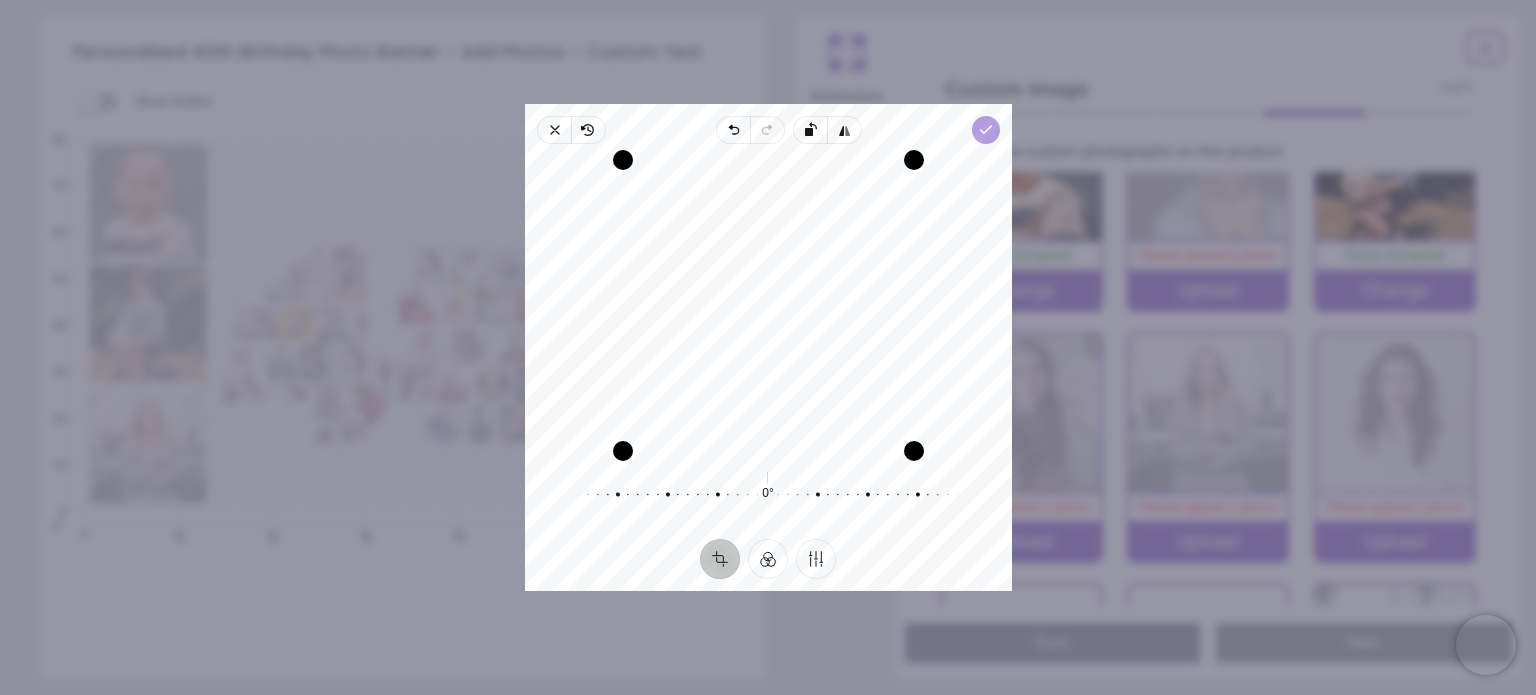 click 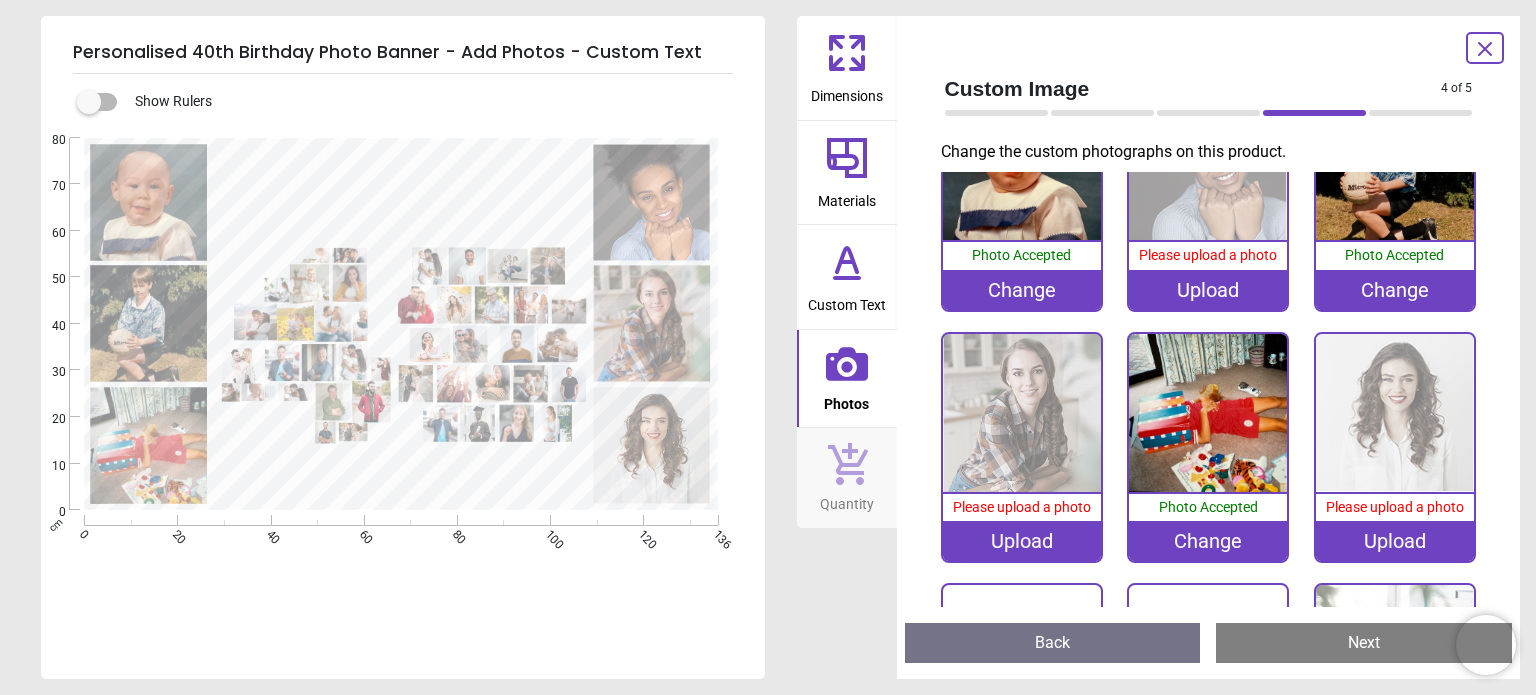 scroll, scrollTop: 0, scrollLeft: 0, axis: both 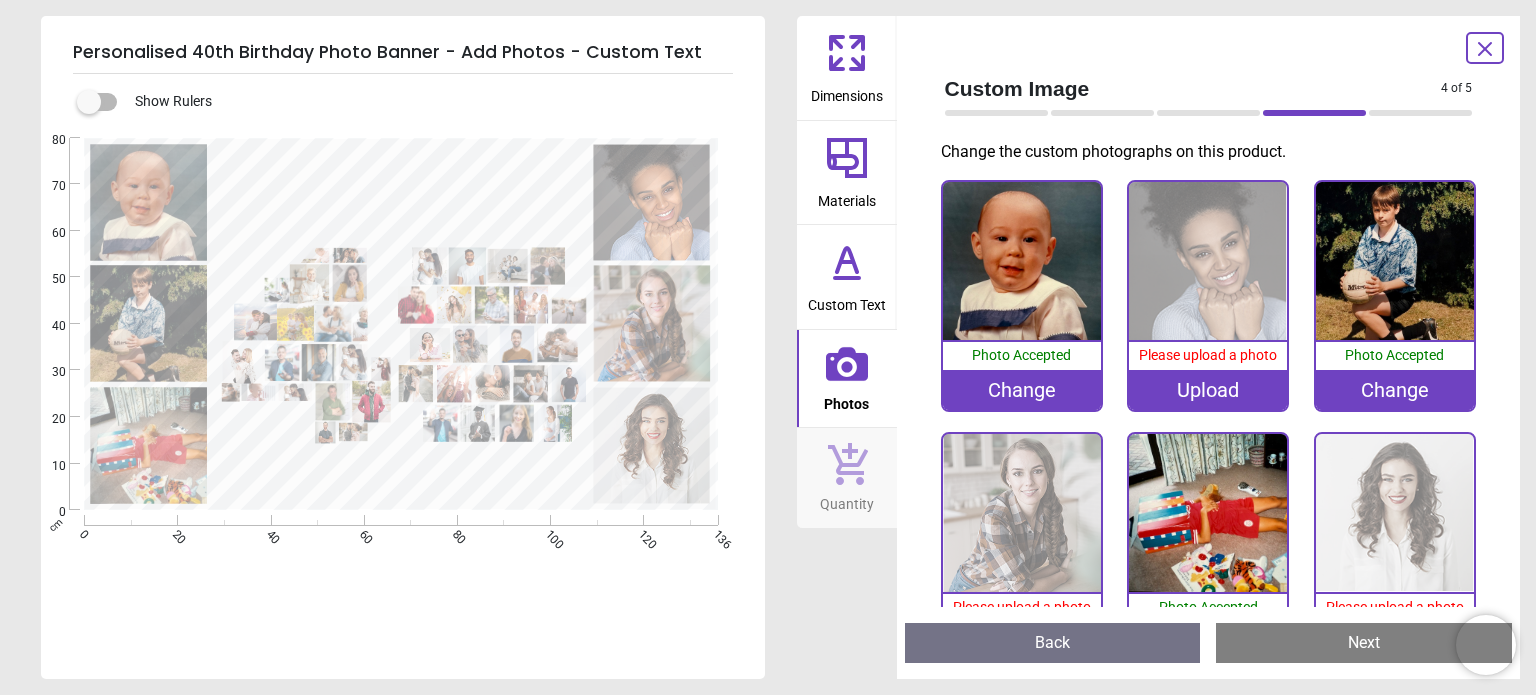 click on "Upload" at bounding box center [1208, 390] 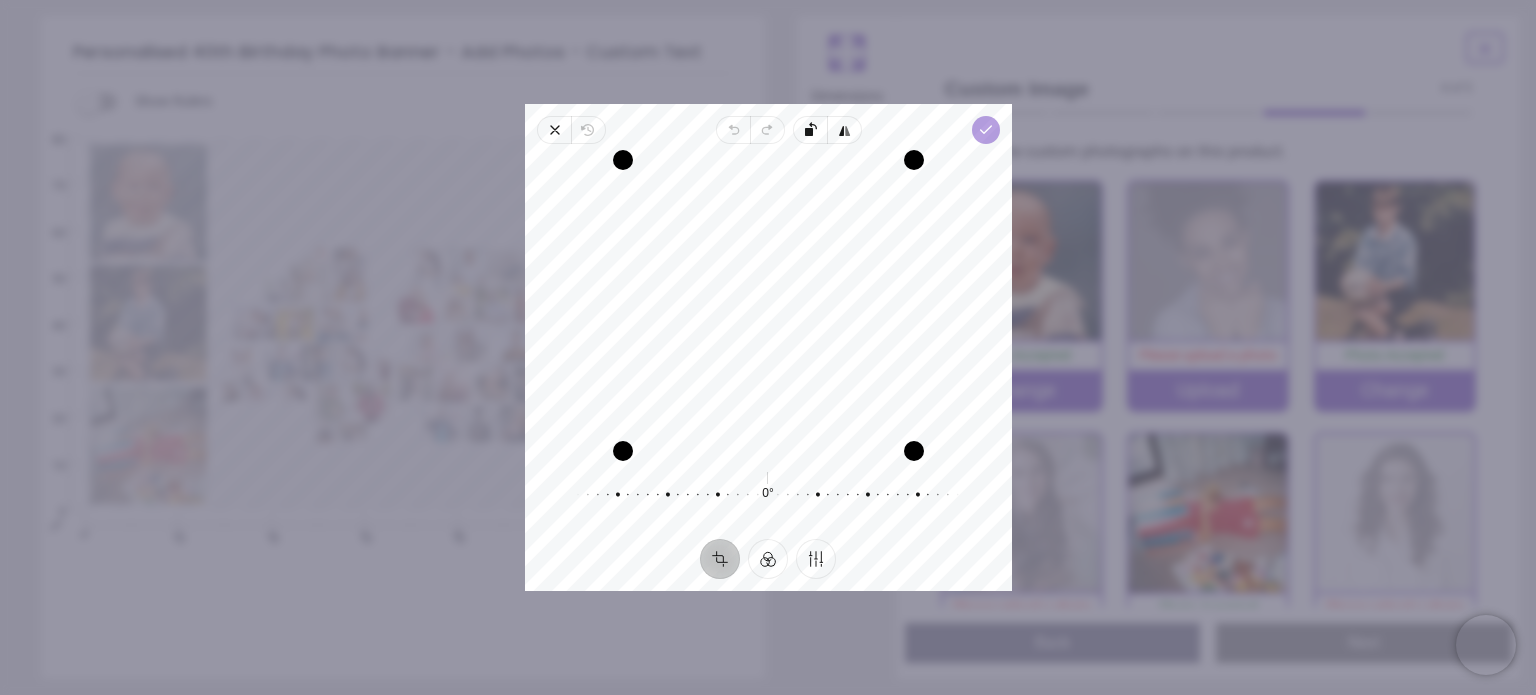 click 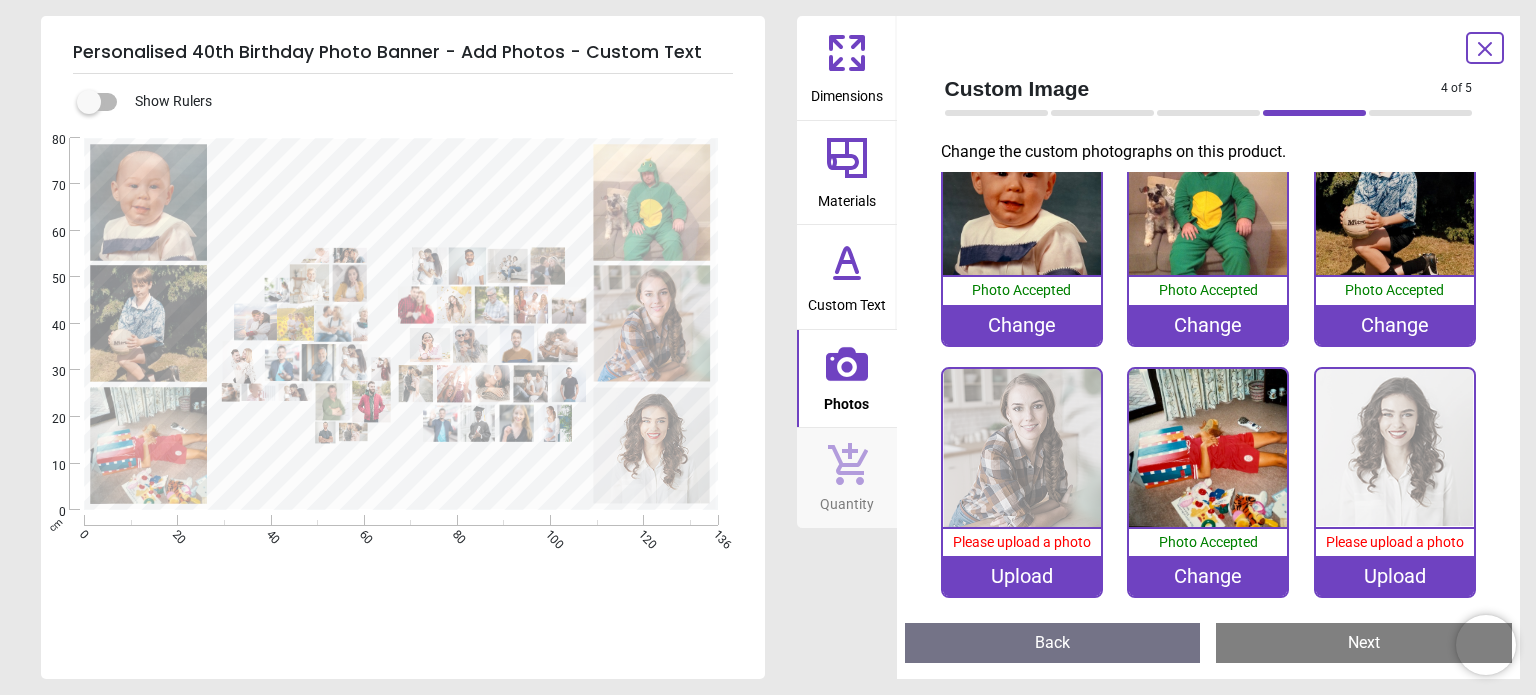 scroll, scrollTop: 100, scrollLeft: 0, axis: vertical 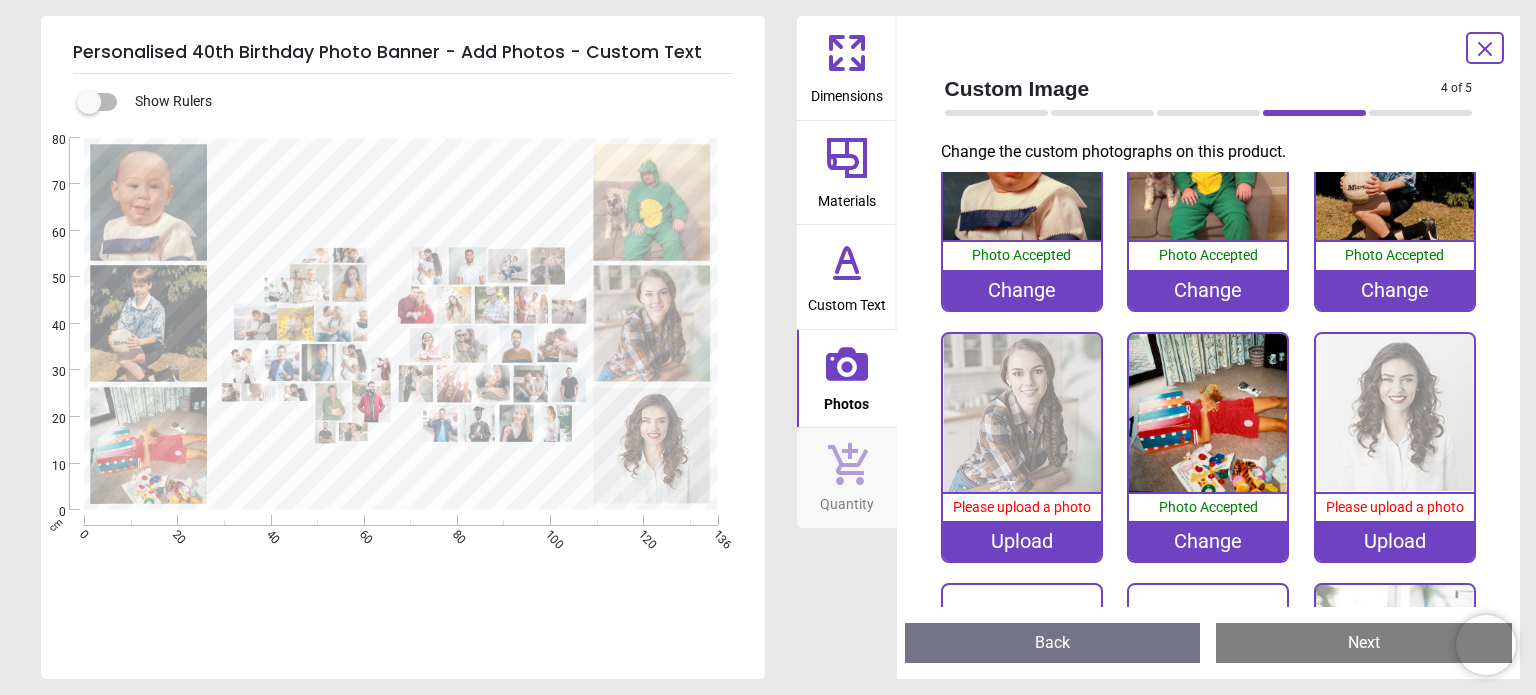 click on "Upload" at bounding box center [1022, 541] 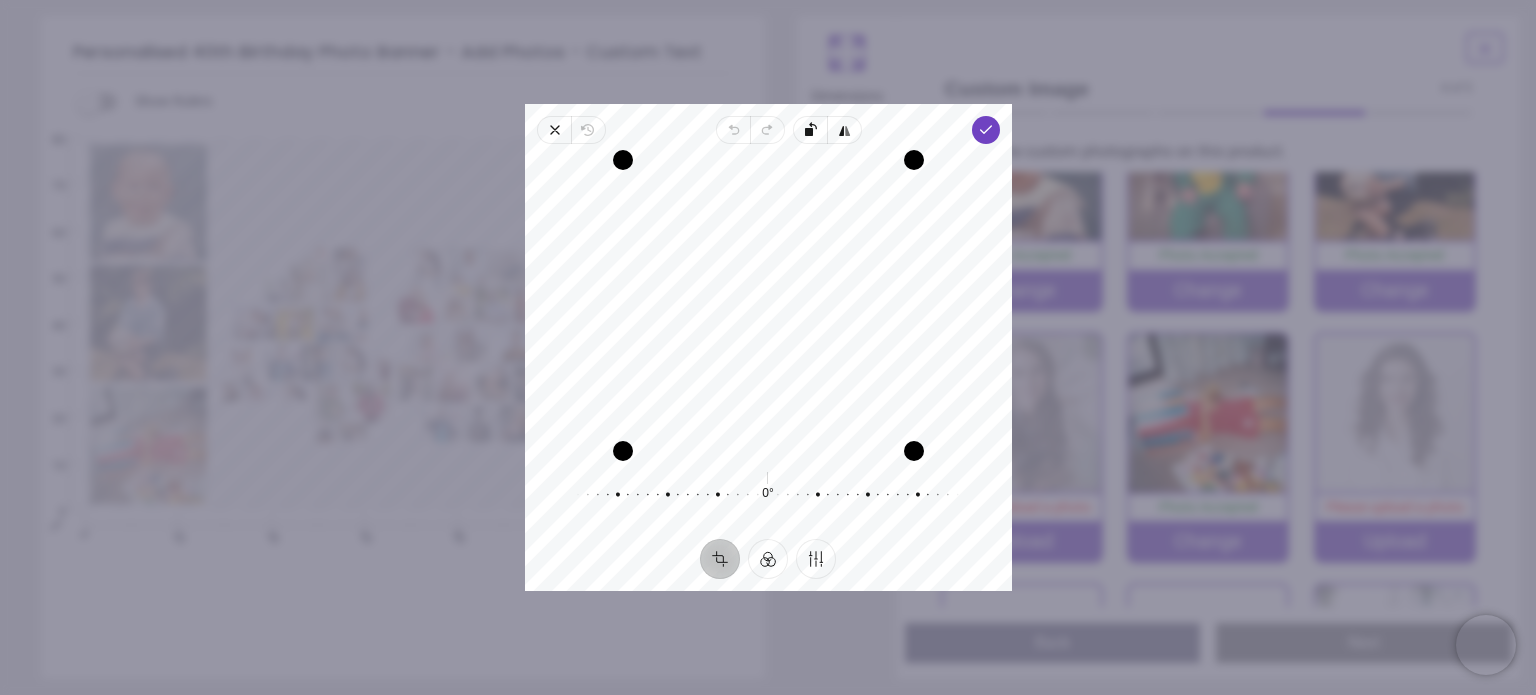 drag, startPoint x: 760, startPoint y: 218, endPoint x: 760, endPoint y: 245, distance: 27 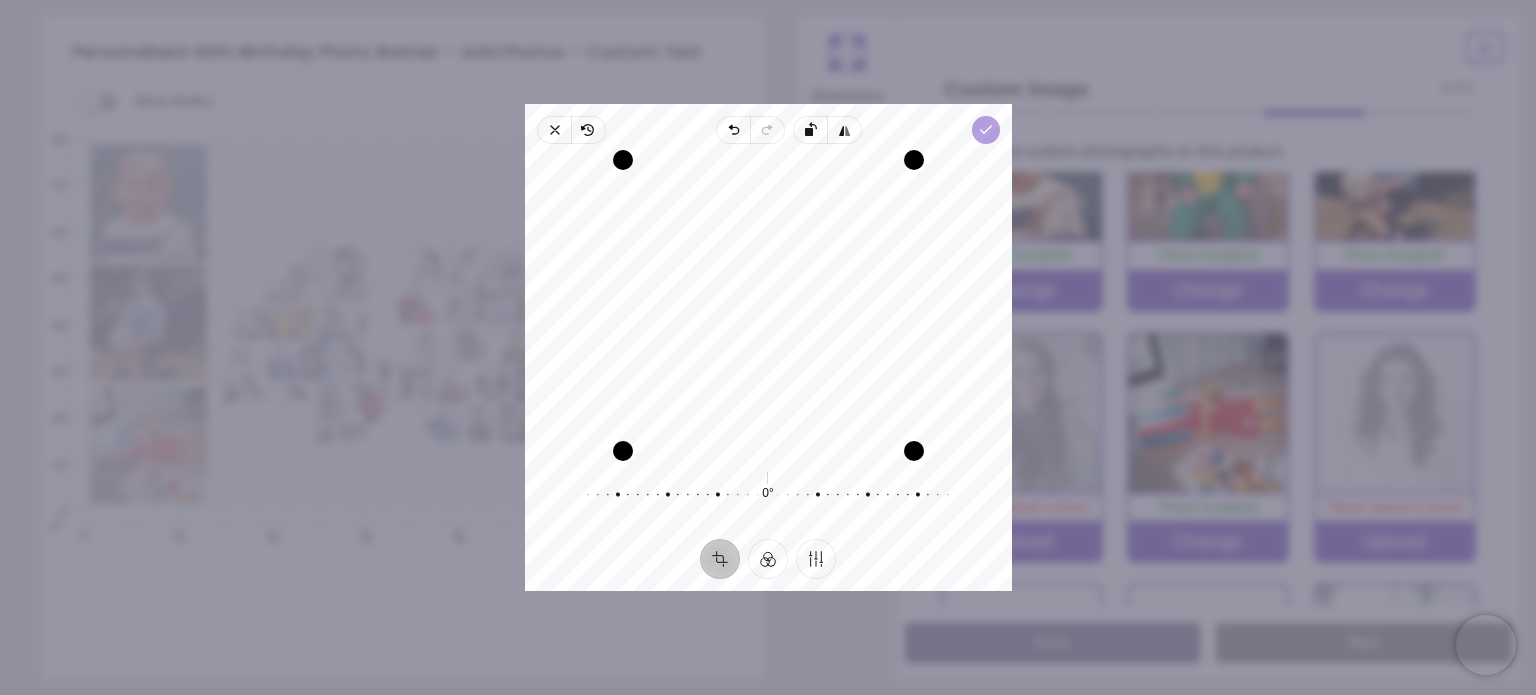 click on "Done" at bounding box center [985, 130] 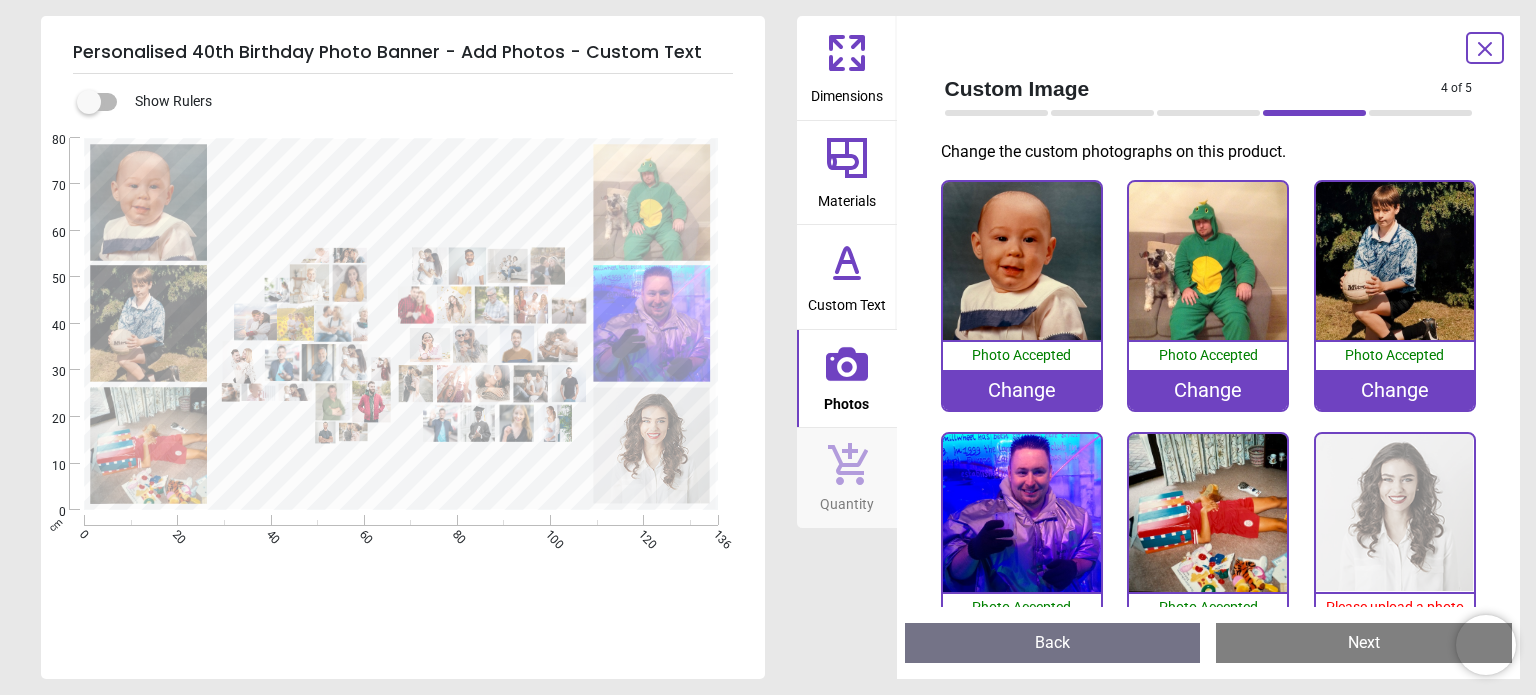 scroll, scrollTop: 0, scrollLeft: 0, axis: both 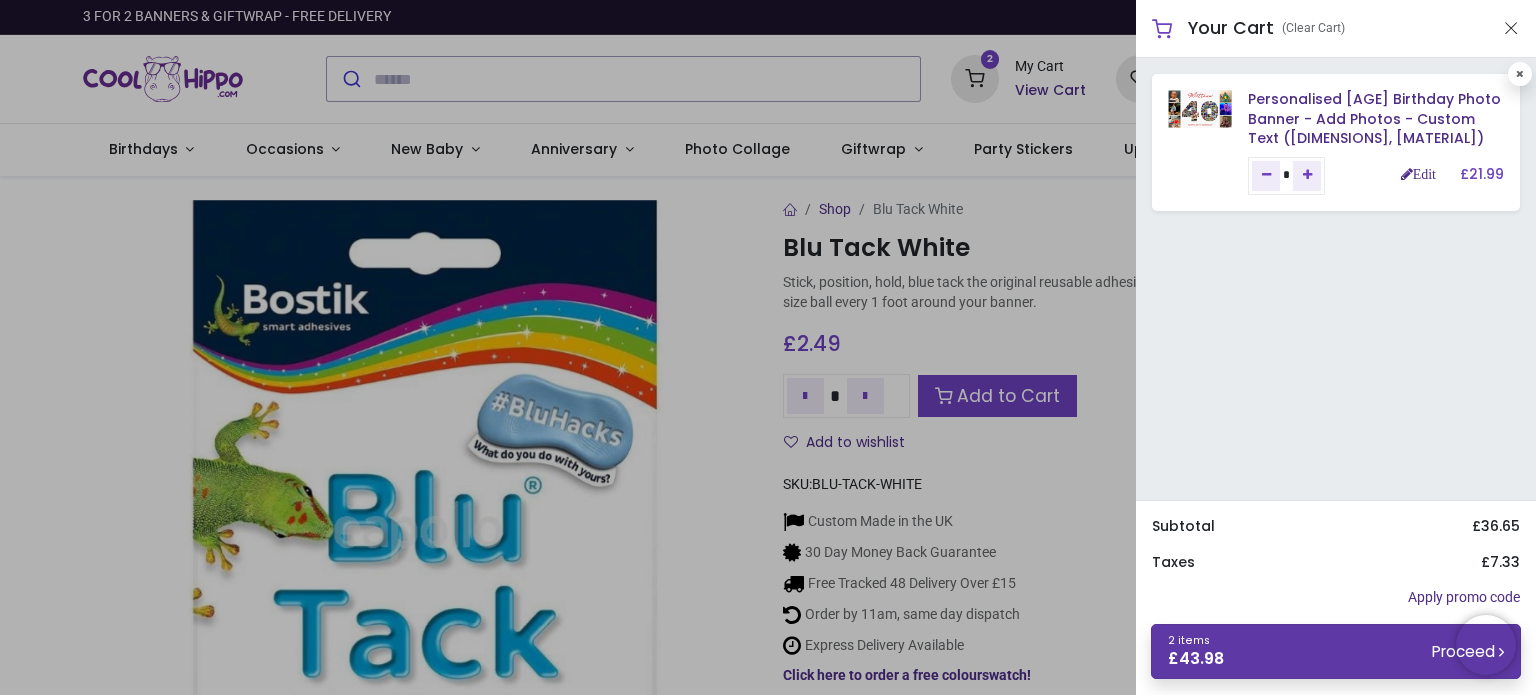 click on "Proceed" at bounding box center [1468, 651] 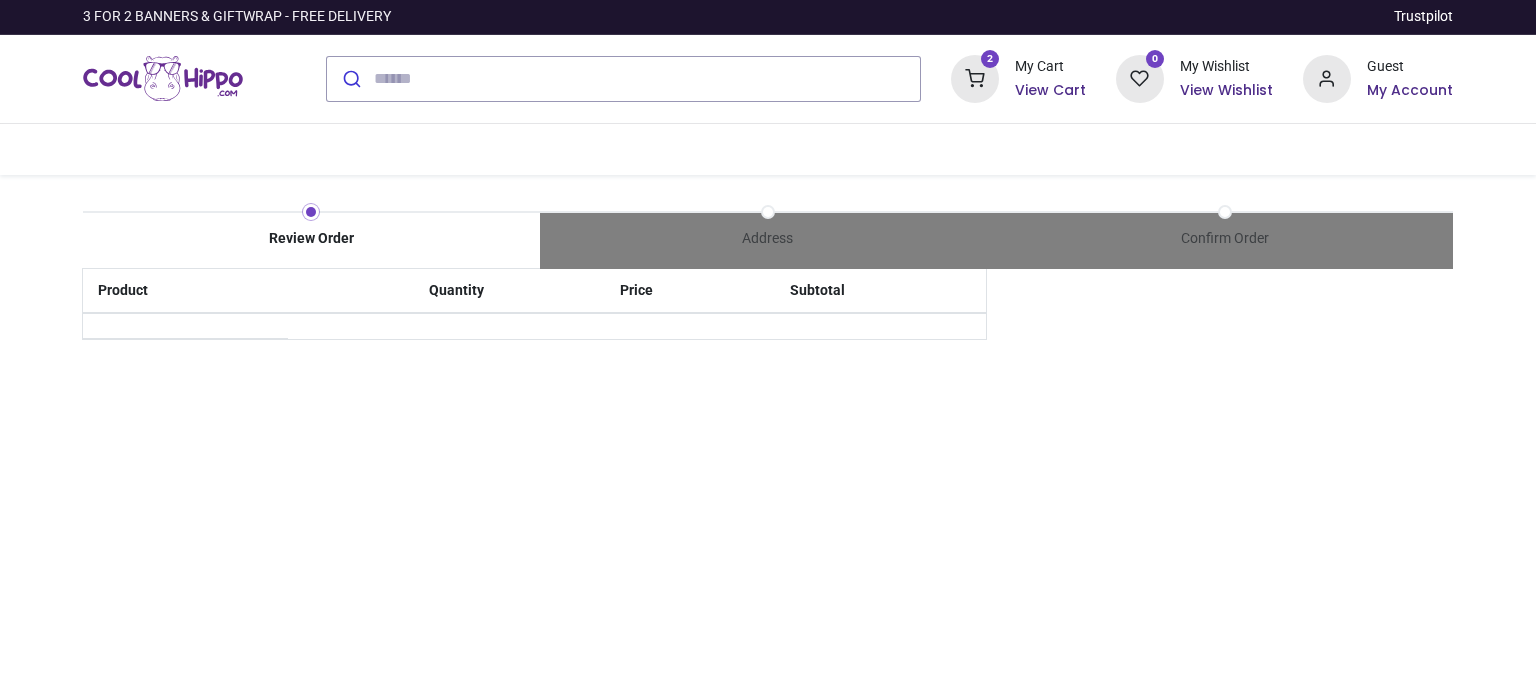scroll, scrollTop: 0, scrollLeft: 0, axis: both 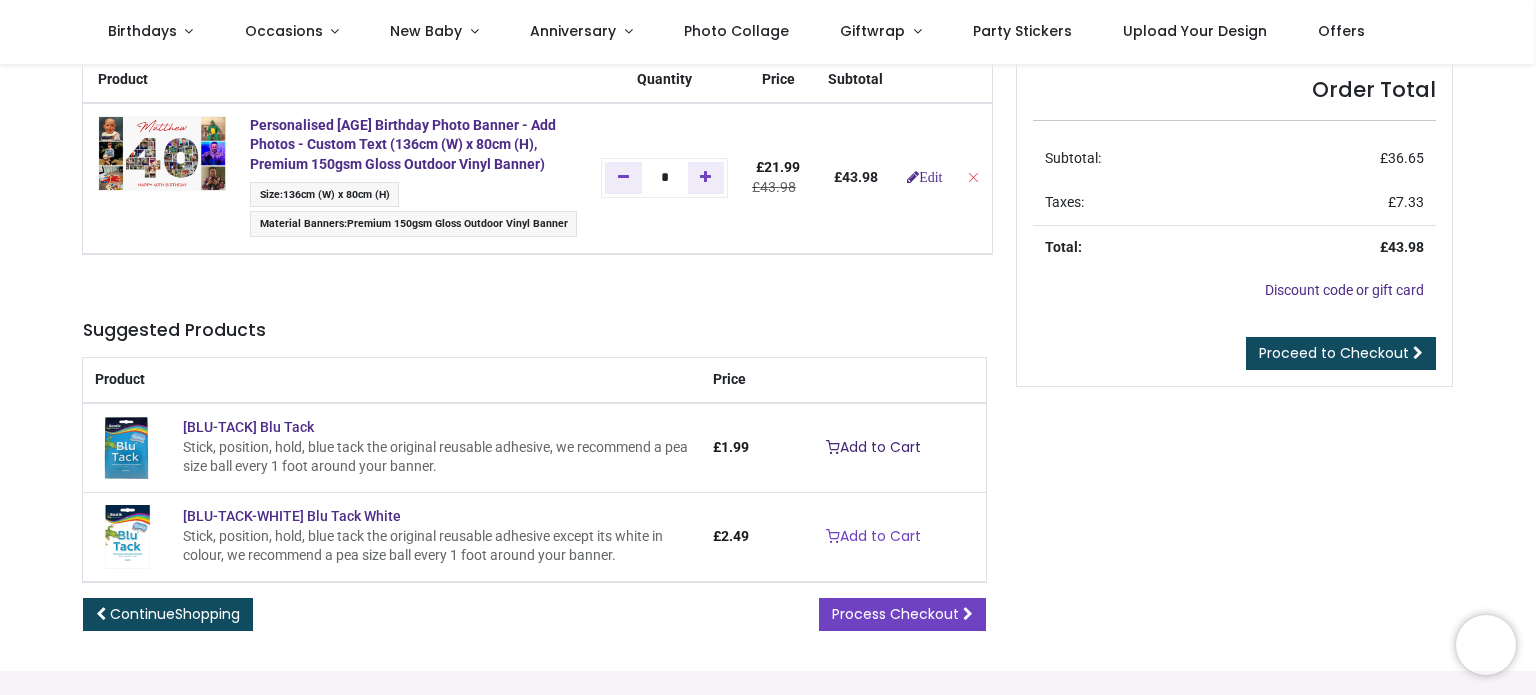 click on "Add to Cart" at bounding box center [873, 448] 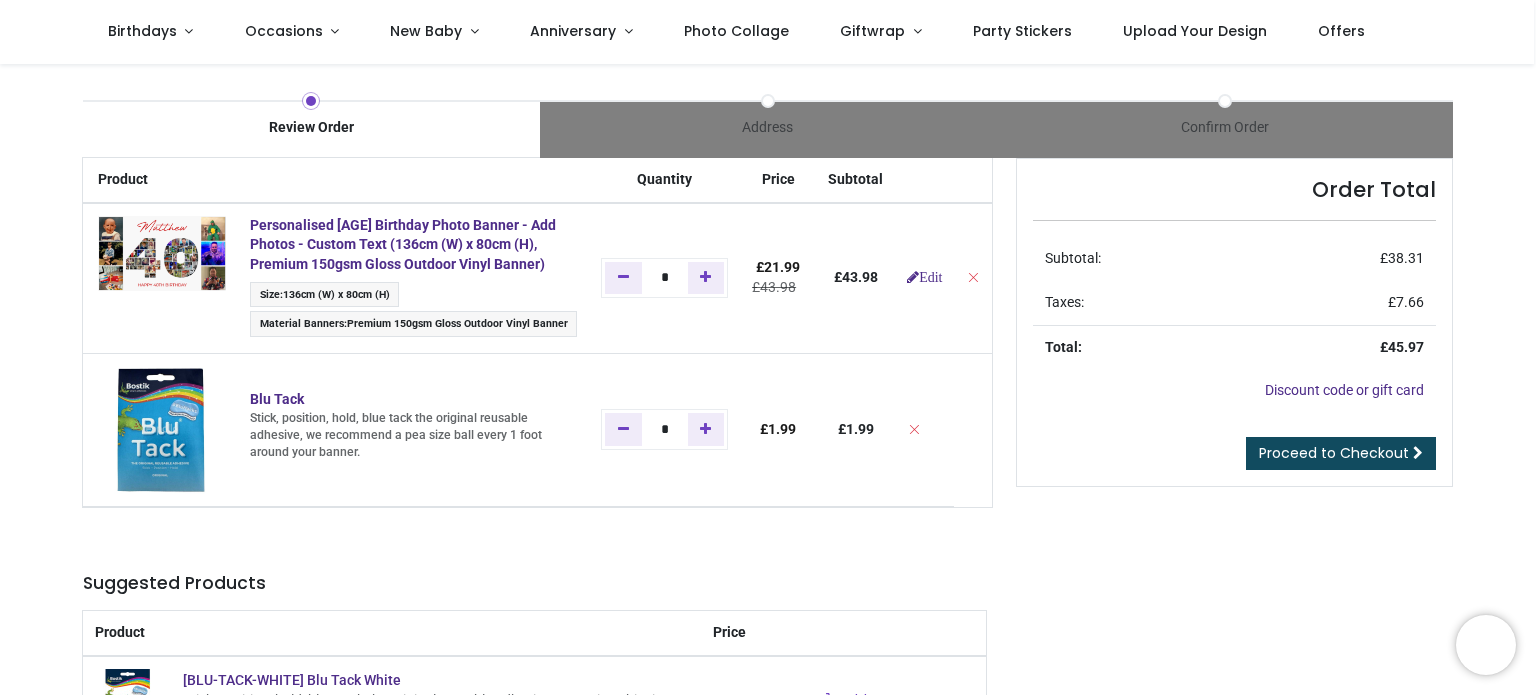 scroll, scrollTop: 100, scrollLeft: 0, axis: vertical 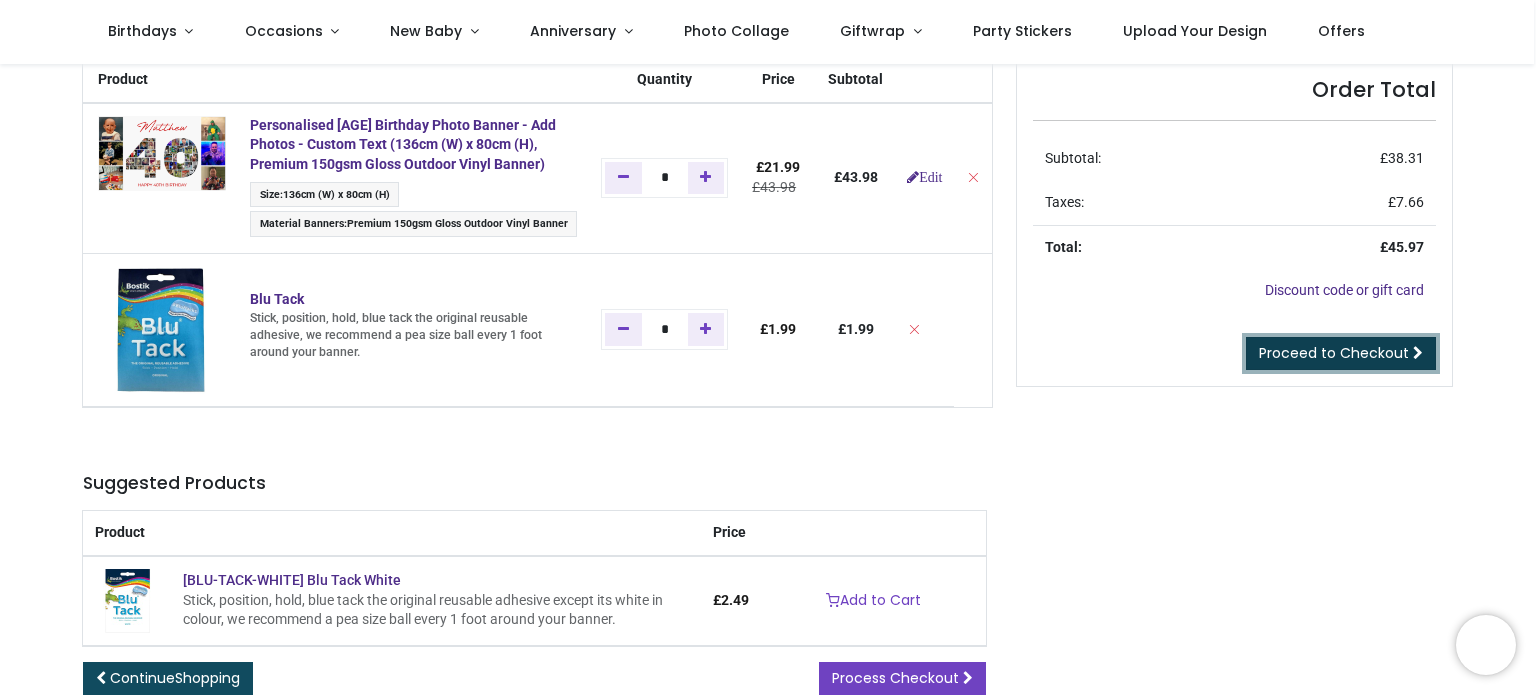 click on "Proceed to Checkout" at bounding box center [1334, 353] 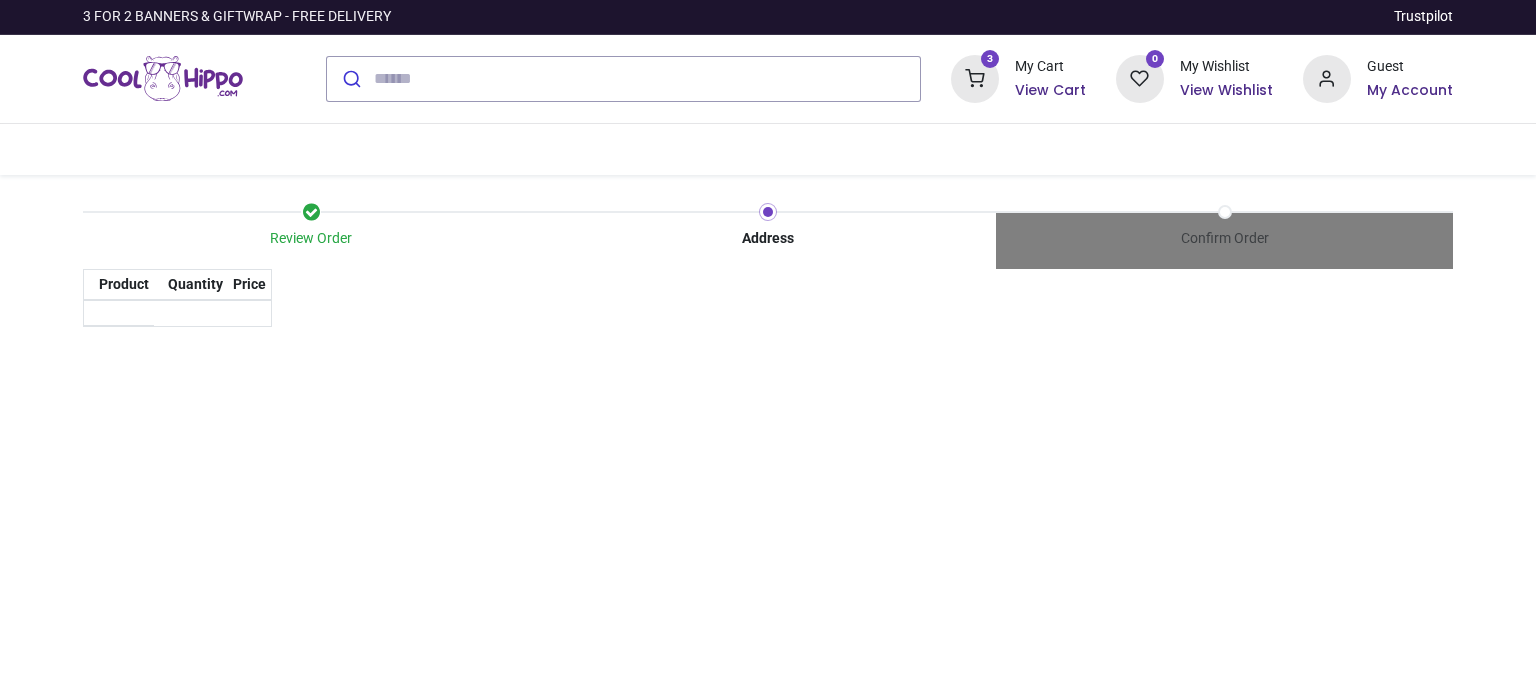 scroll, scrollTop: 0, scrollLeft: 0, axis: both 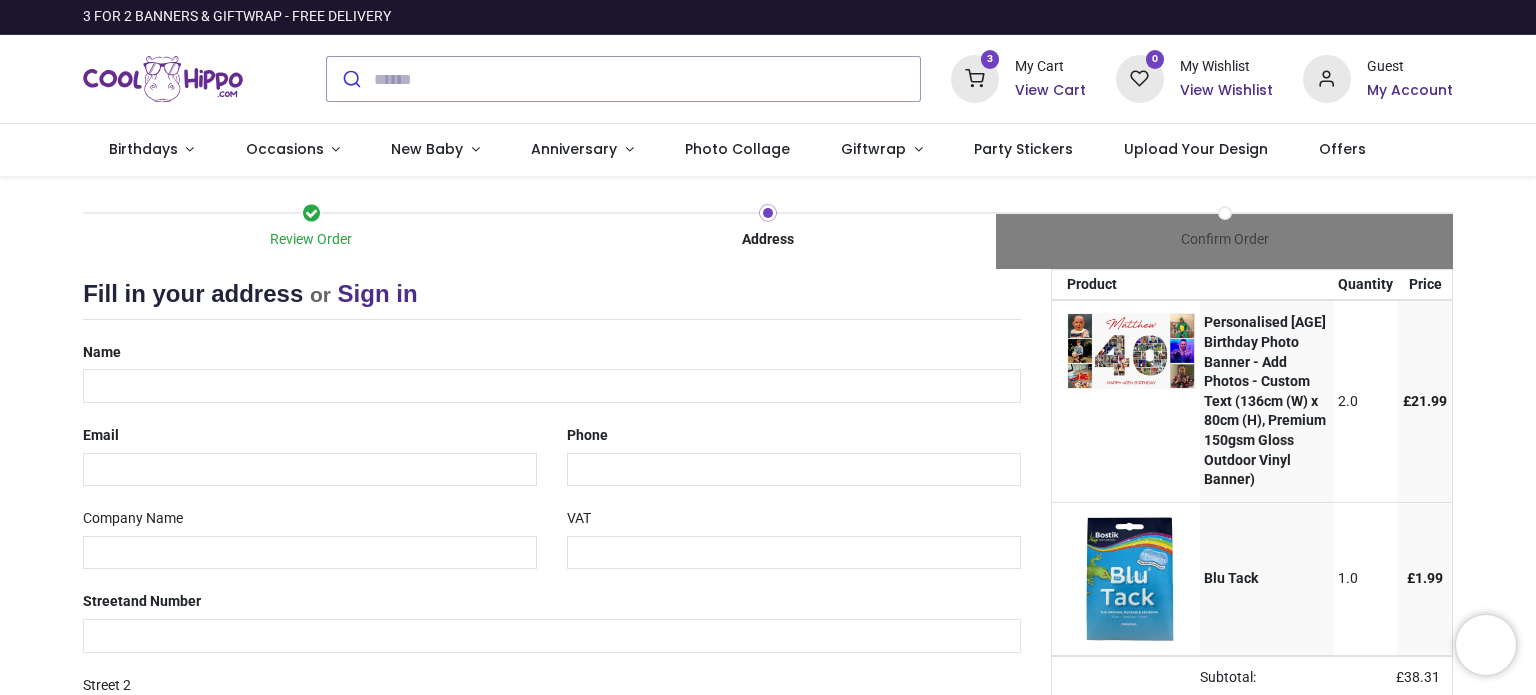 select on "***" 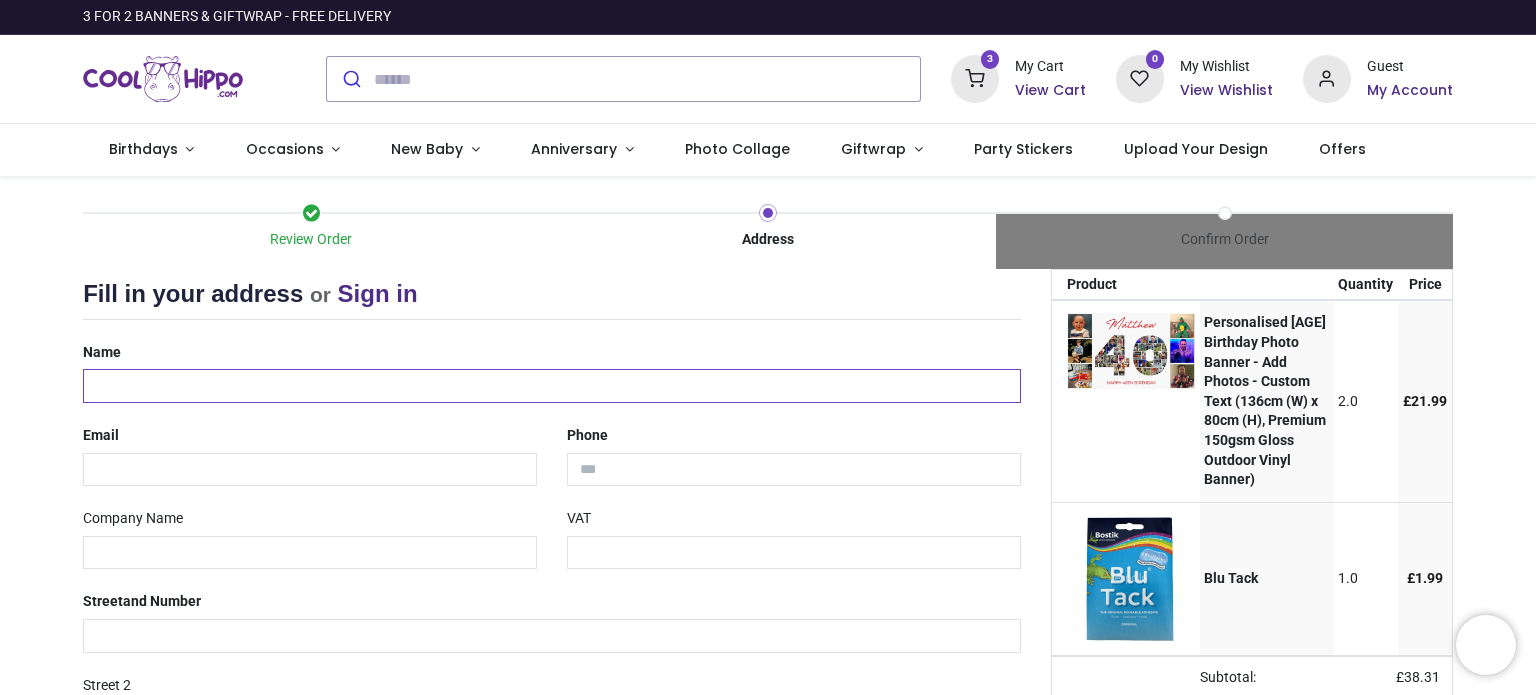 click at bounding box center (552, 386) 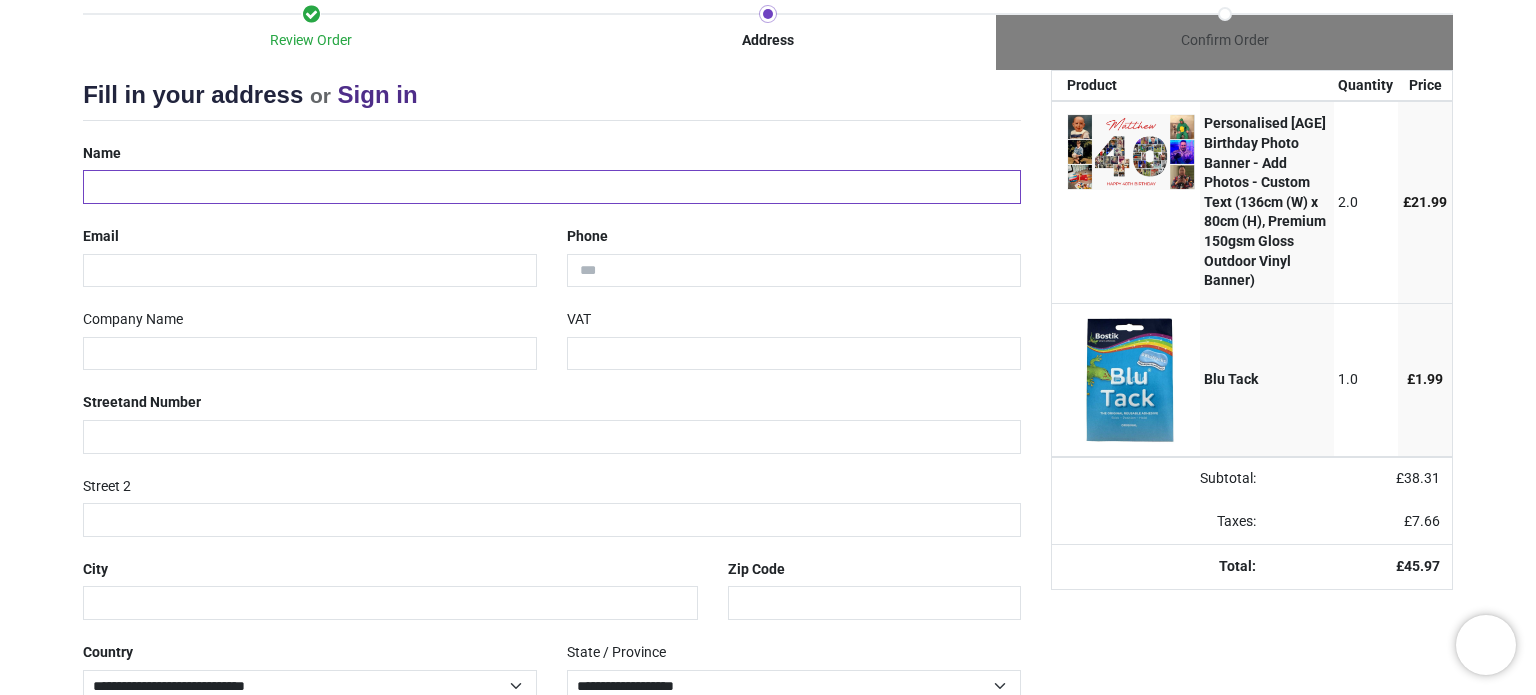scroll, scrollTop: 200, scrollLeft: 0, axis: vertical 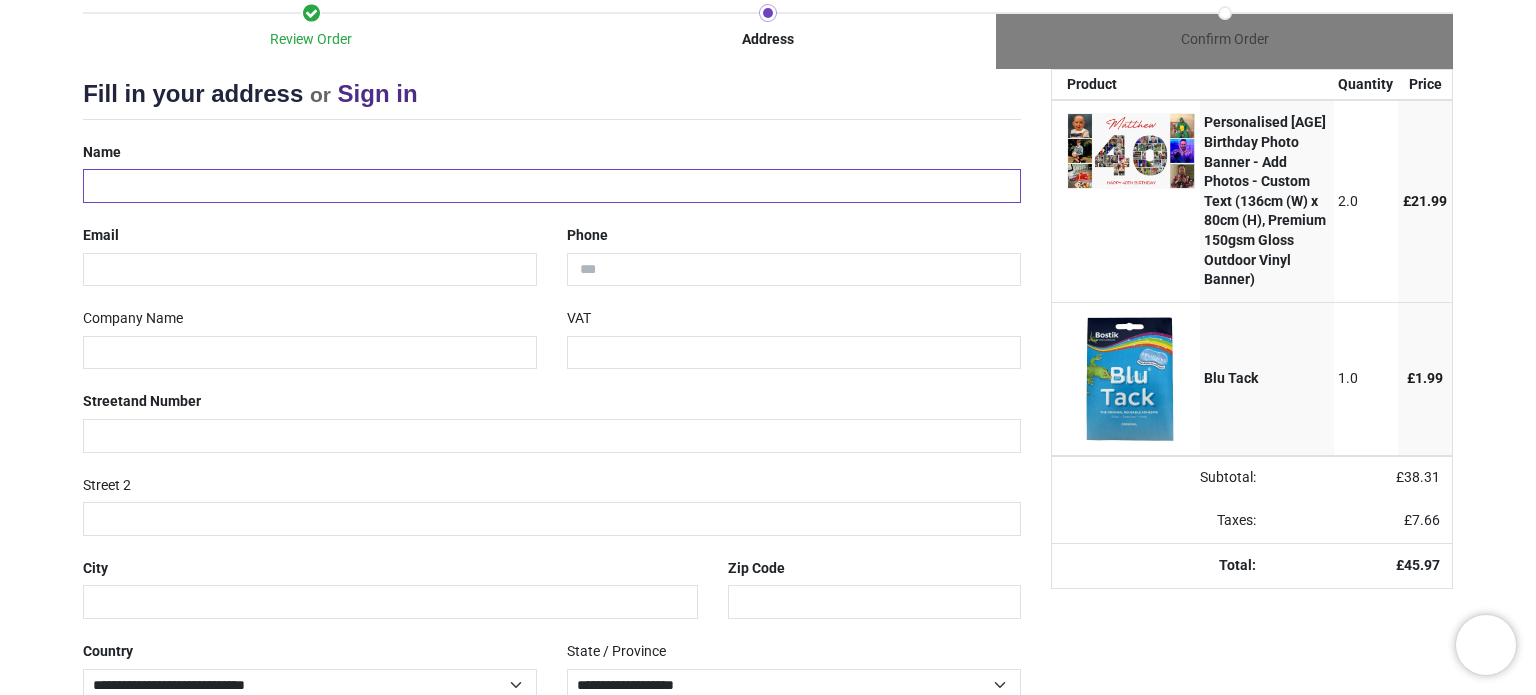type on "**********" 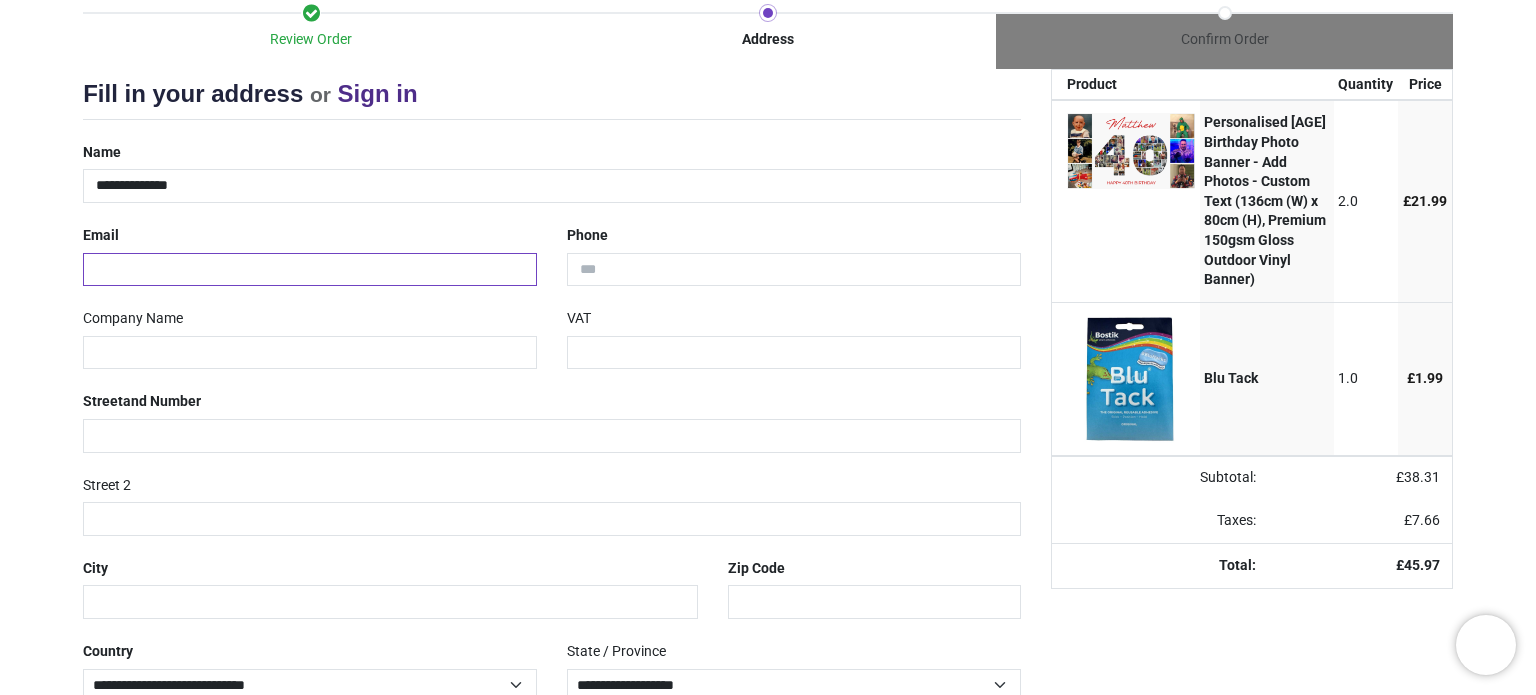 type on "**********" 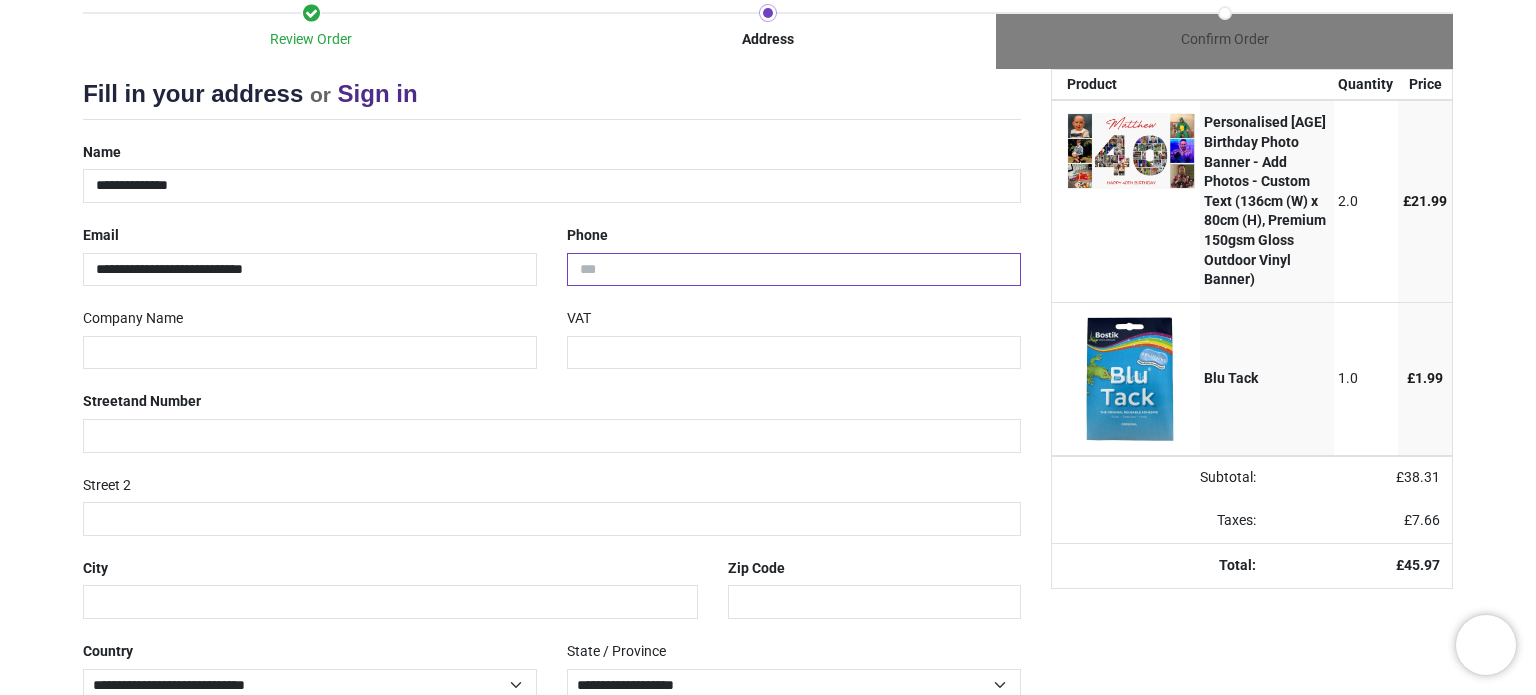 type on "**********" 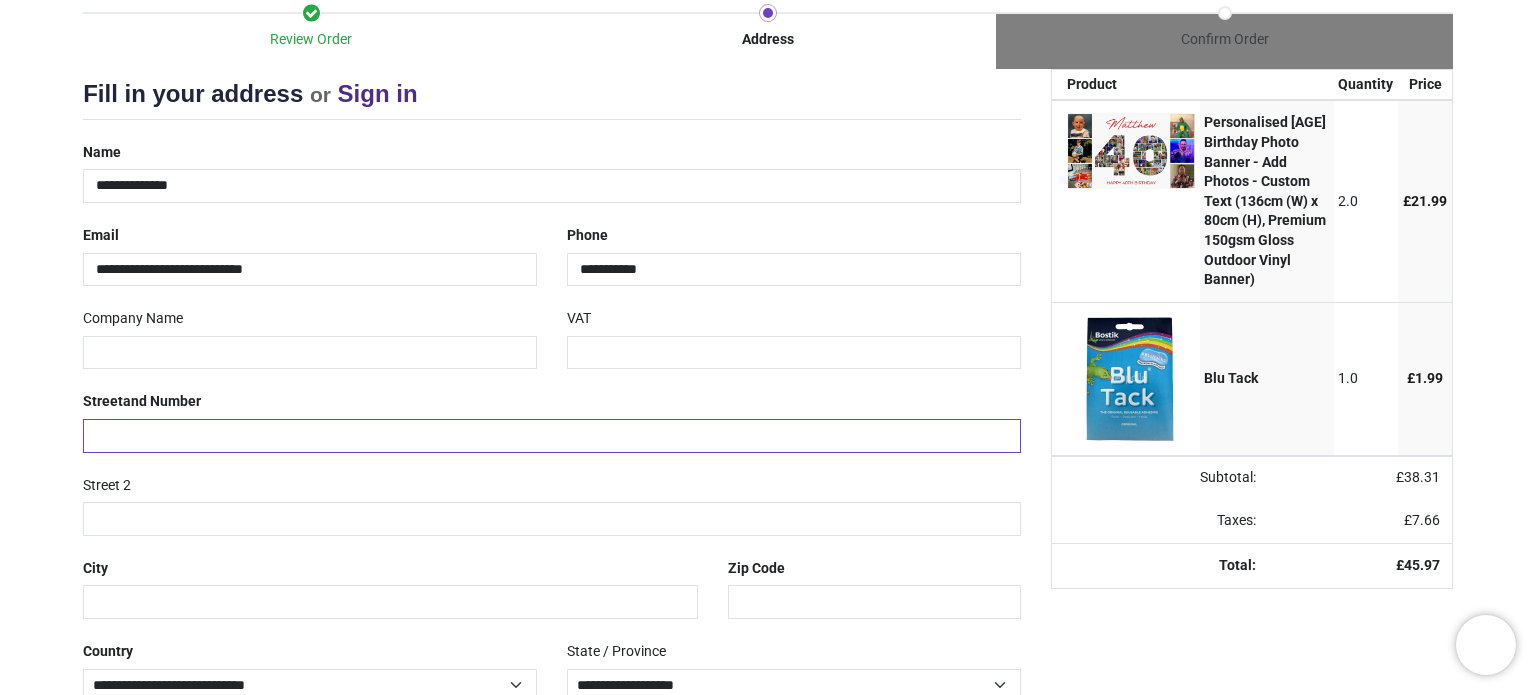 type on "**********" 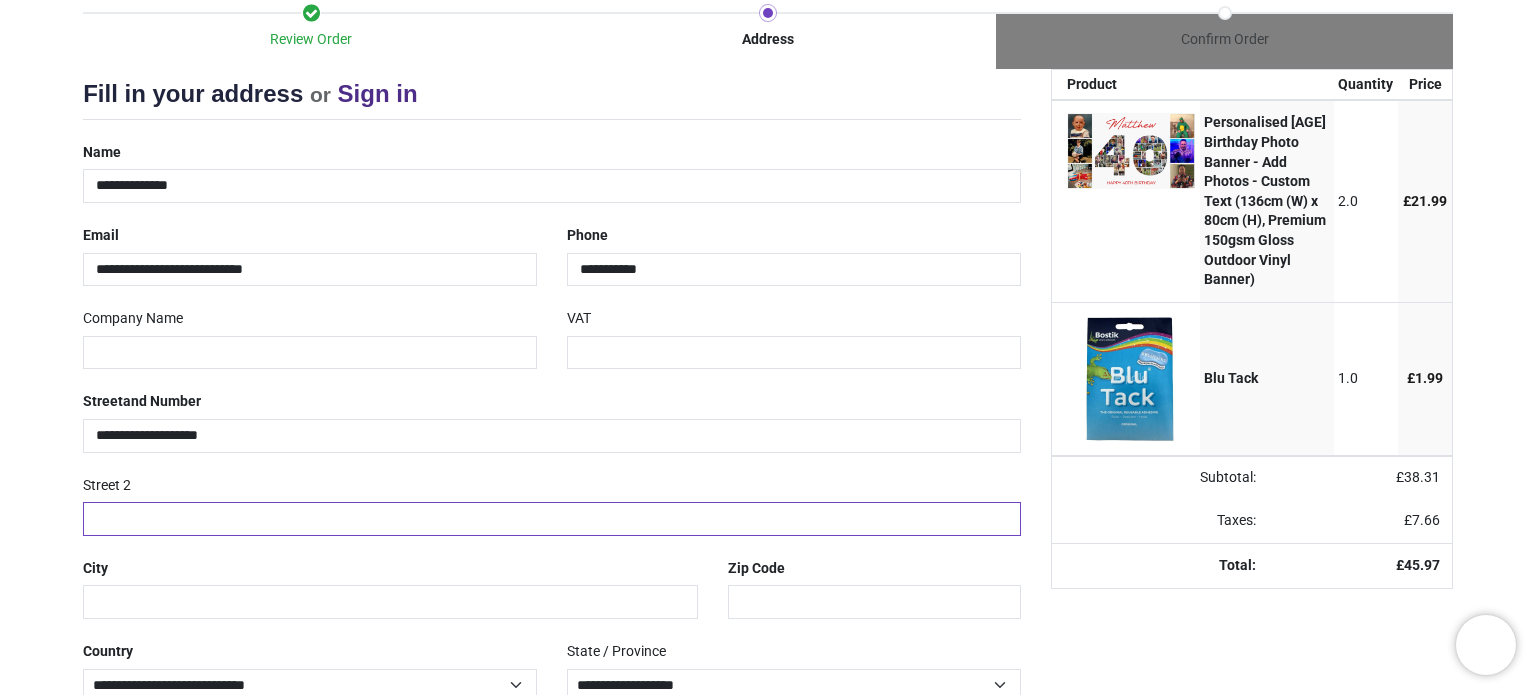type on "**********" 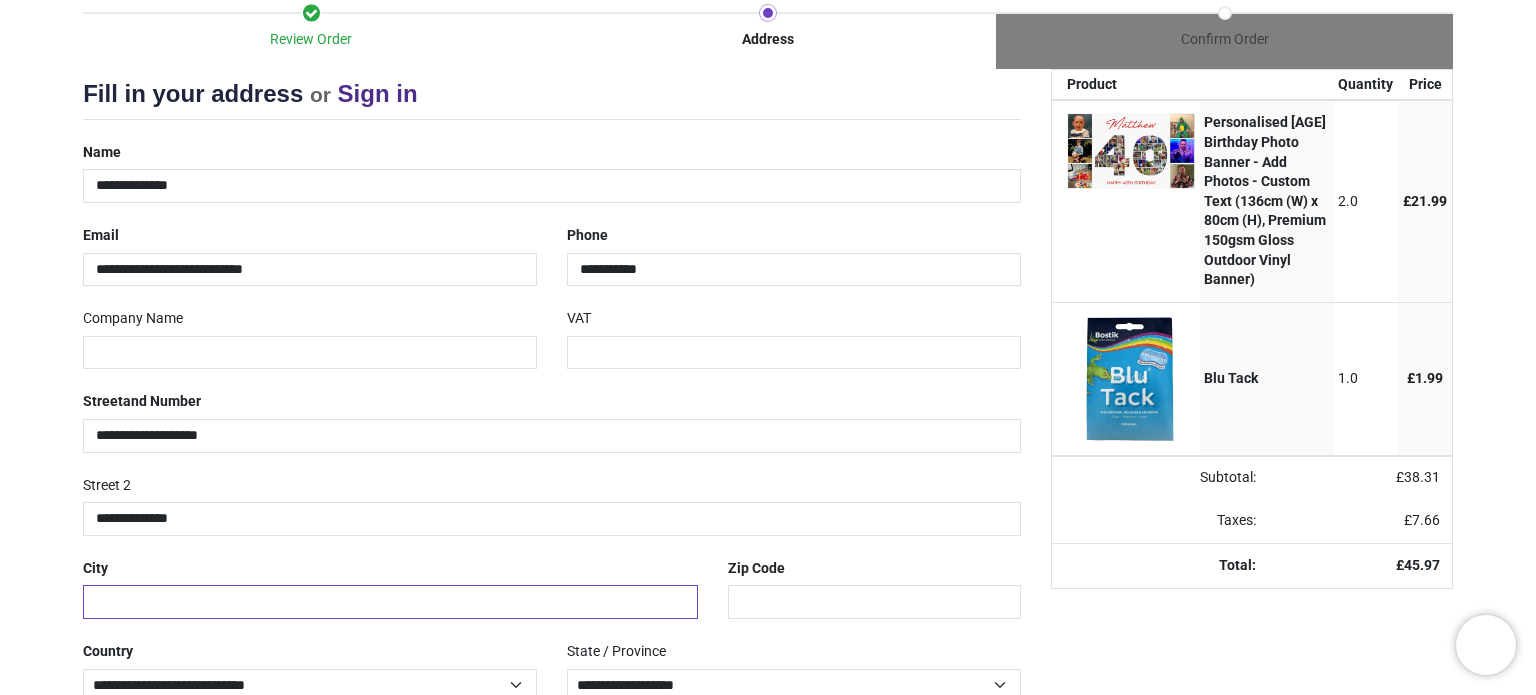 type on "*********" 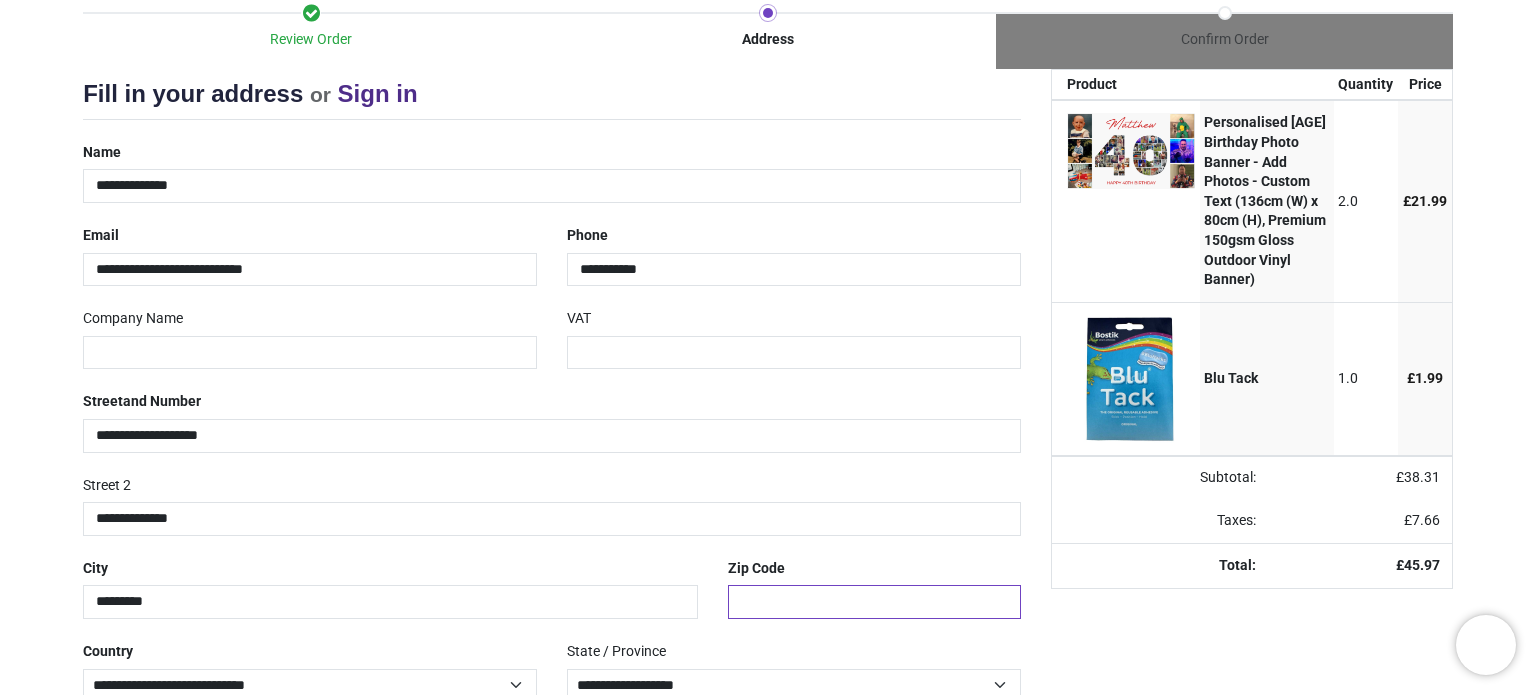 type on "********" 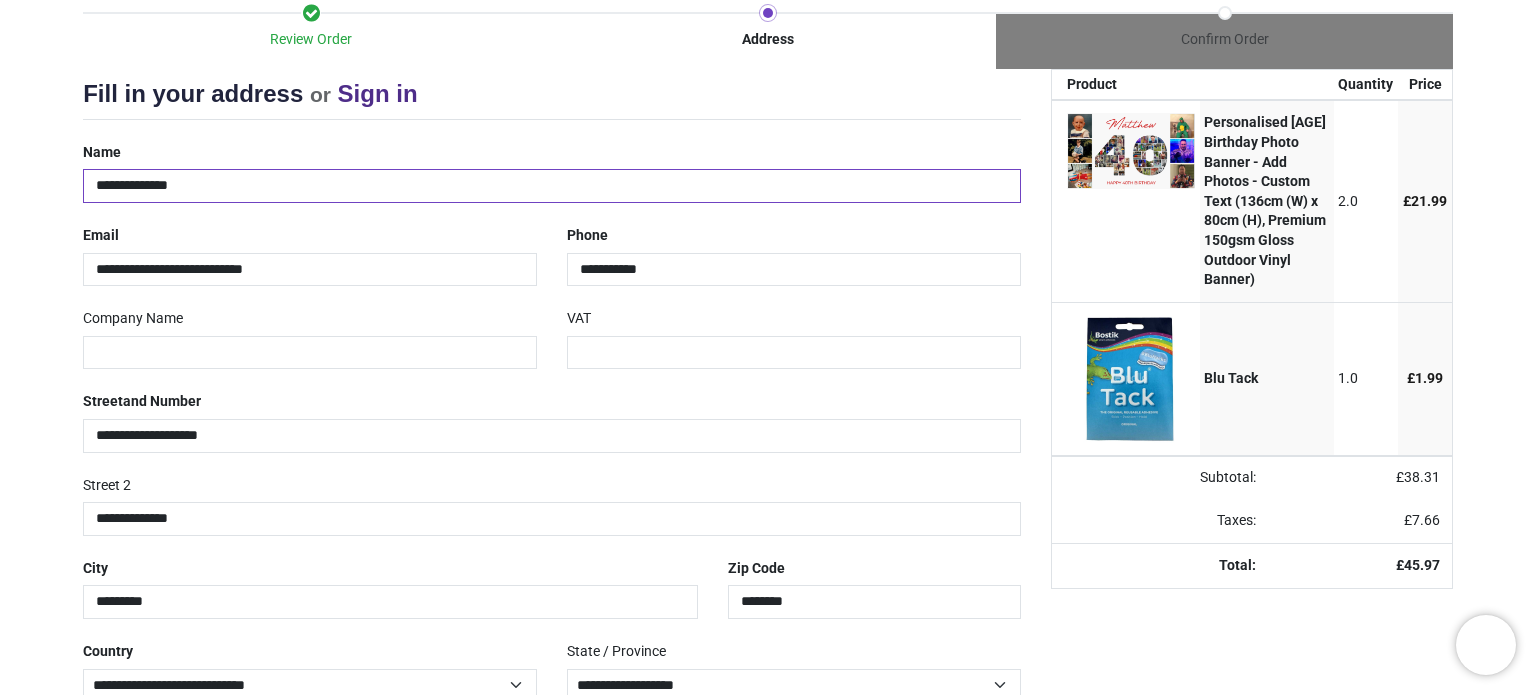 scroll, scrollTop: 300, scrollLeft: 0, axis: vertical 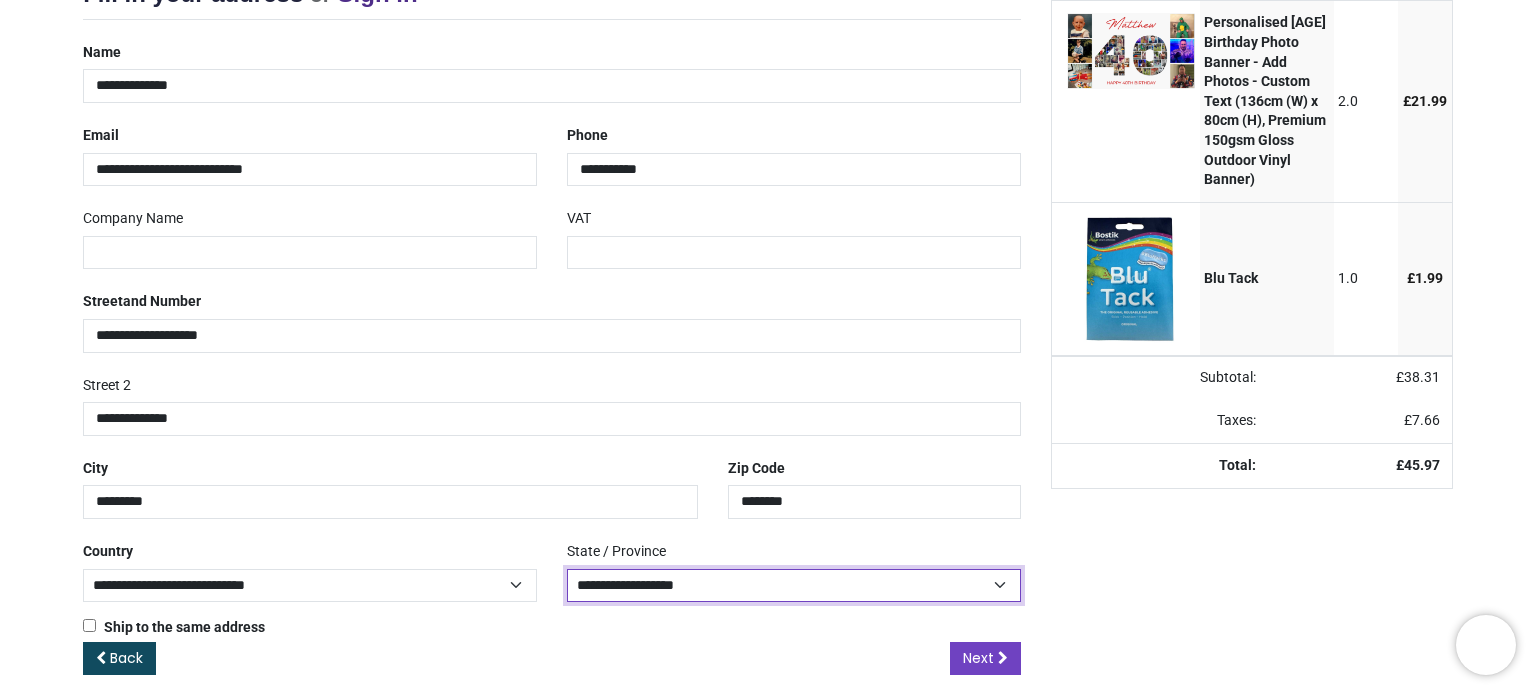 click on "**********" at bounding box center (794, 585) 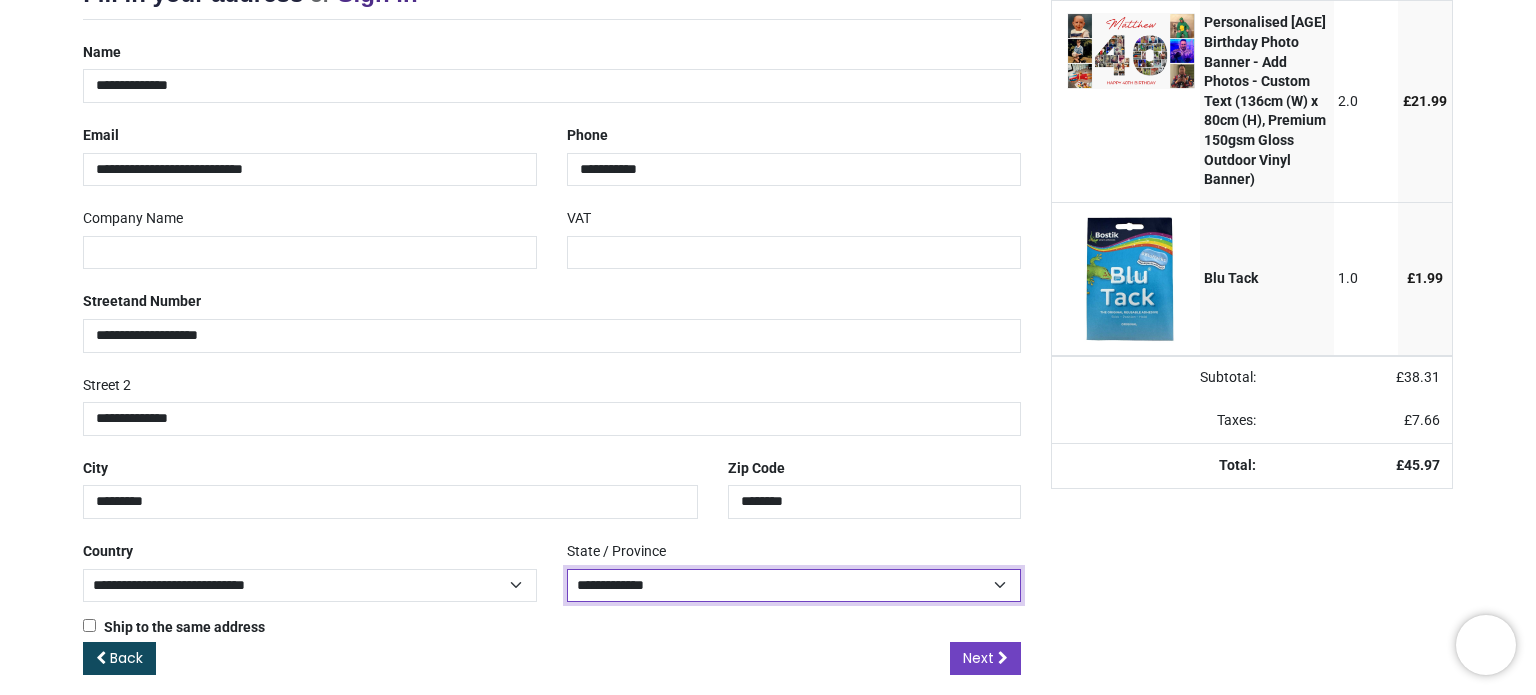 click on "**********" at bounding box center (794, 585) 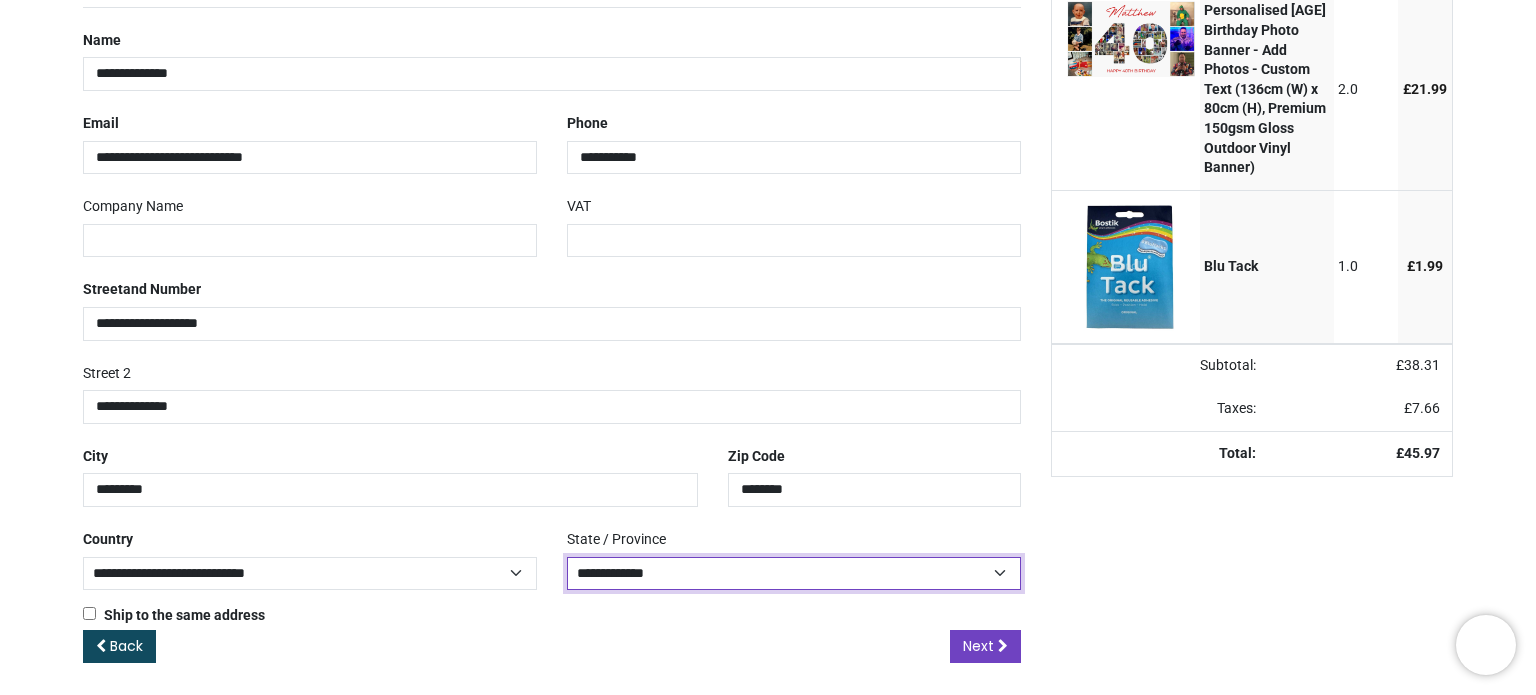 scroll, scrollTop: 316, scrollLeft: 0, axis: vertical 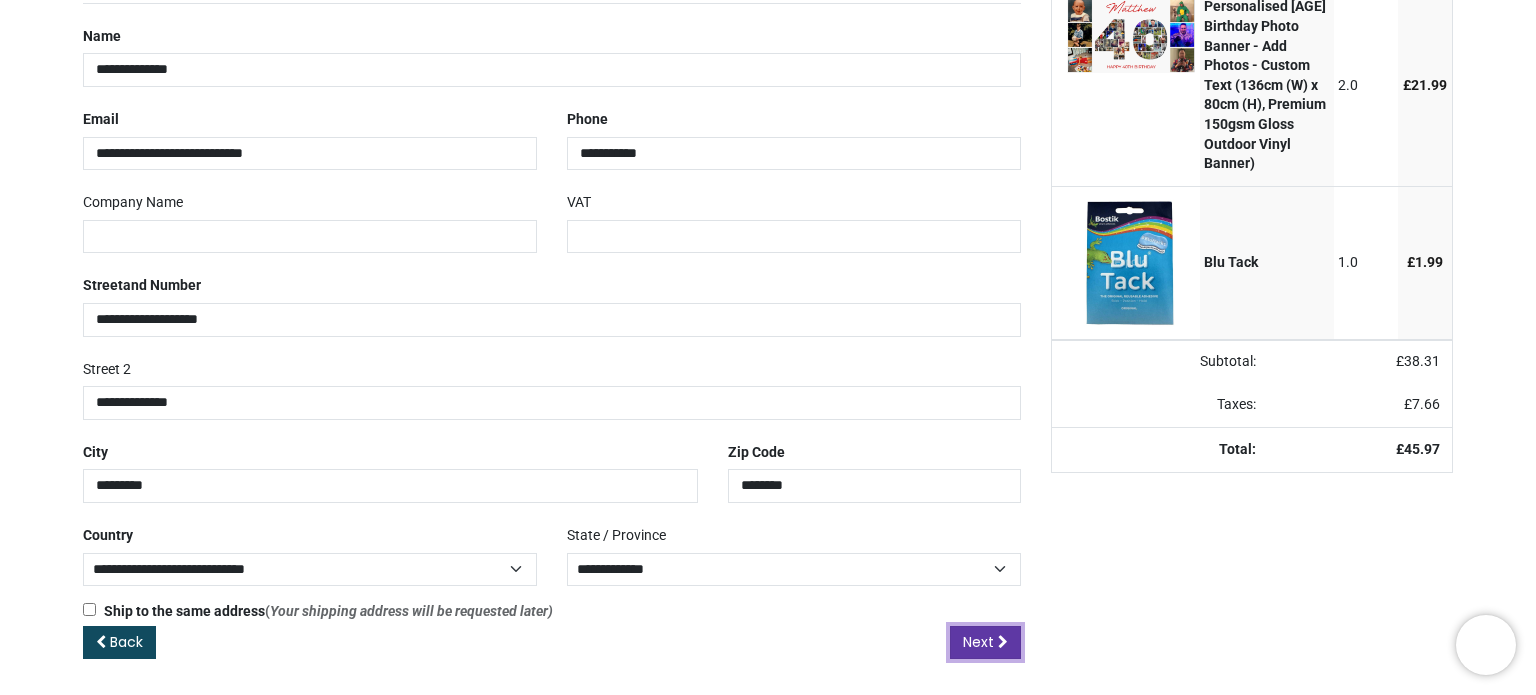click on "Next" at bounding box center [978, 642] 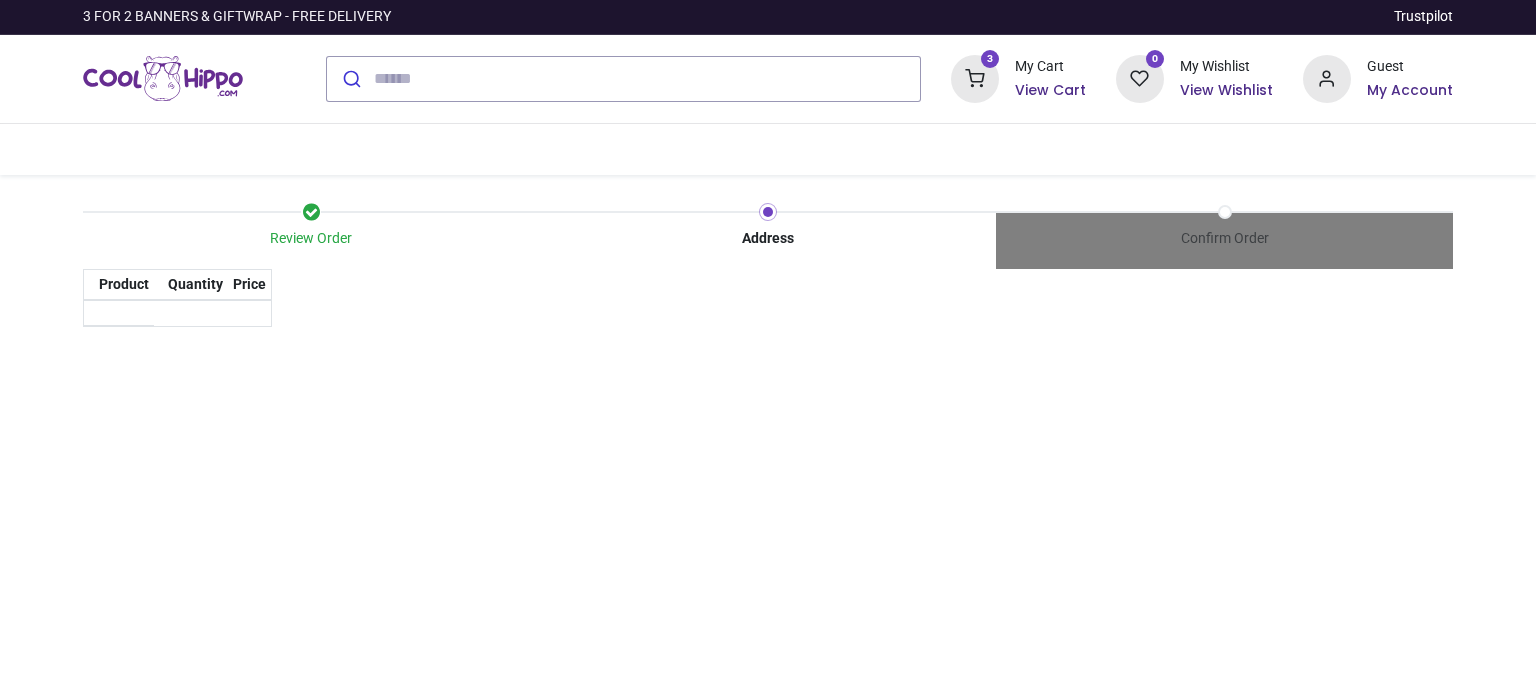 scroll, scrollTop: 0, scrollLeft: 0, axis: both 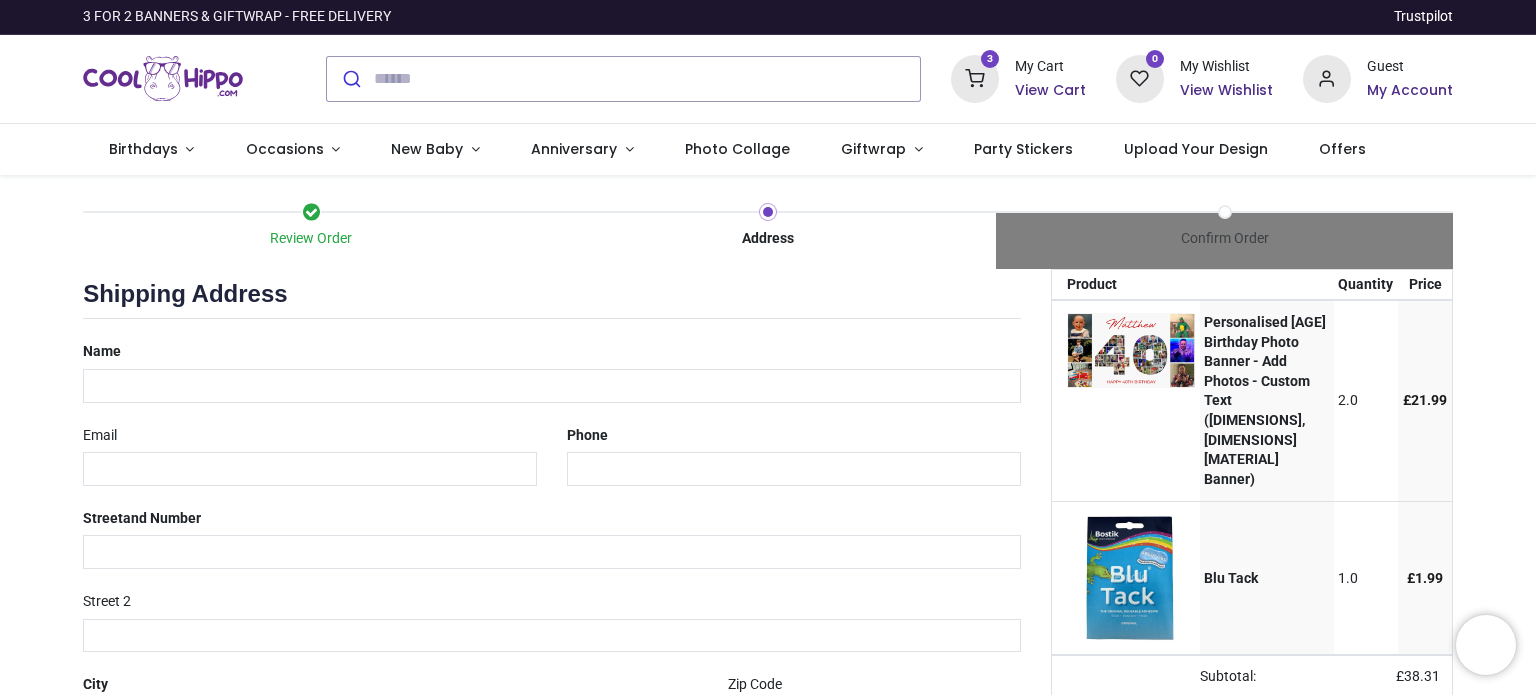 select on "***" 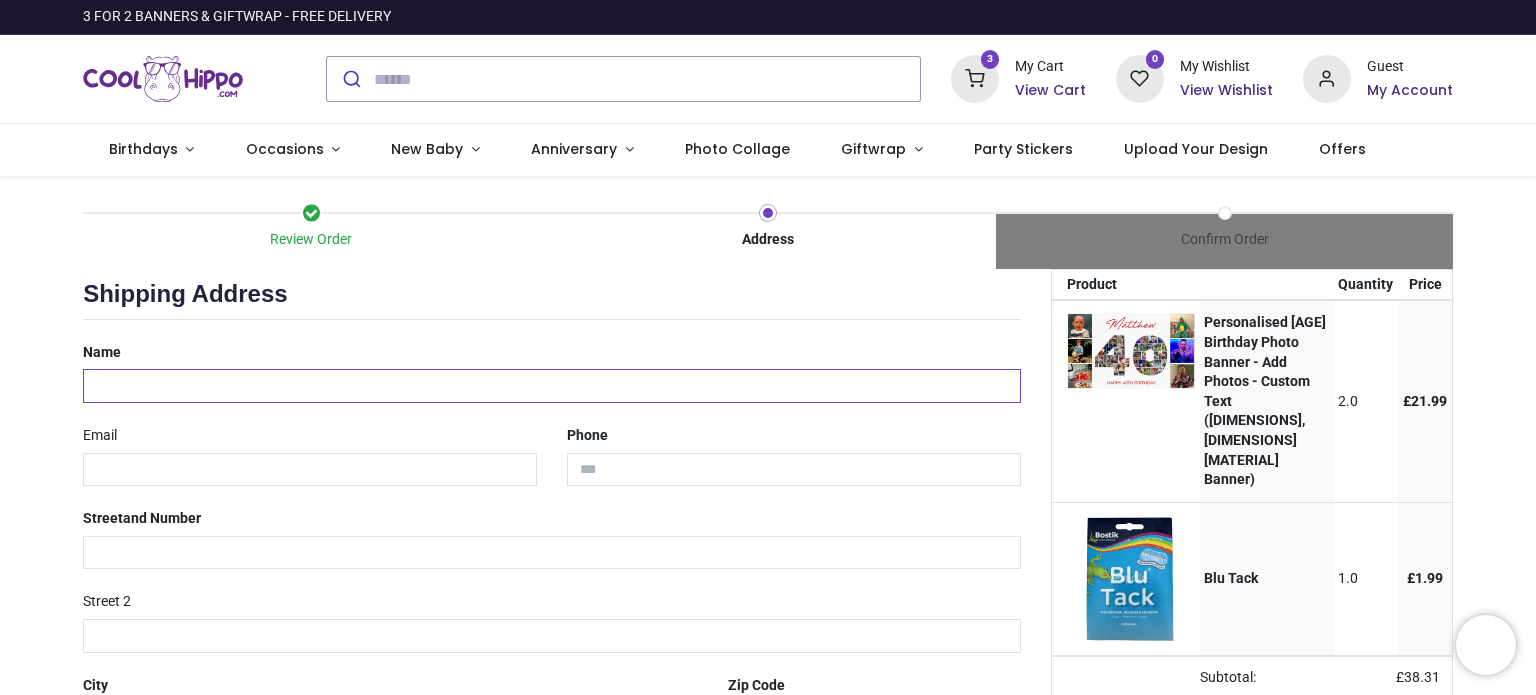 click at bounding box center [552, 386] 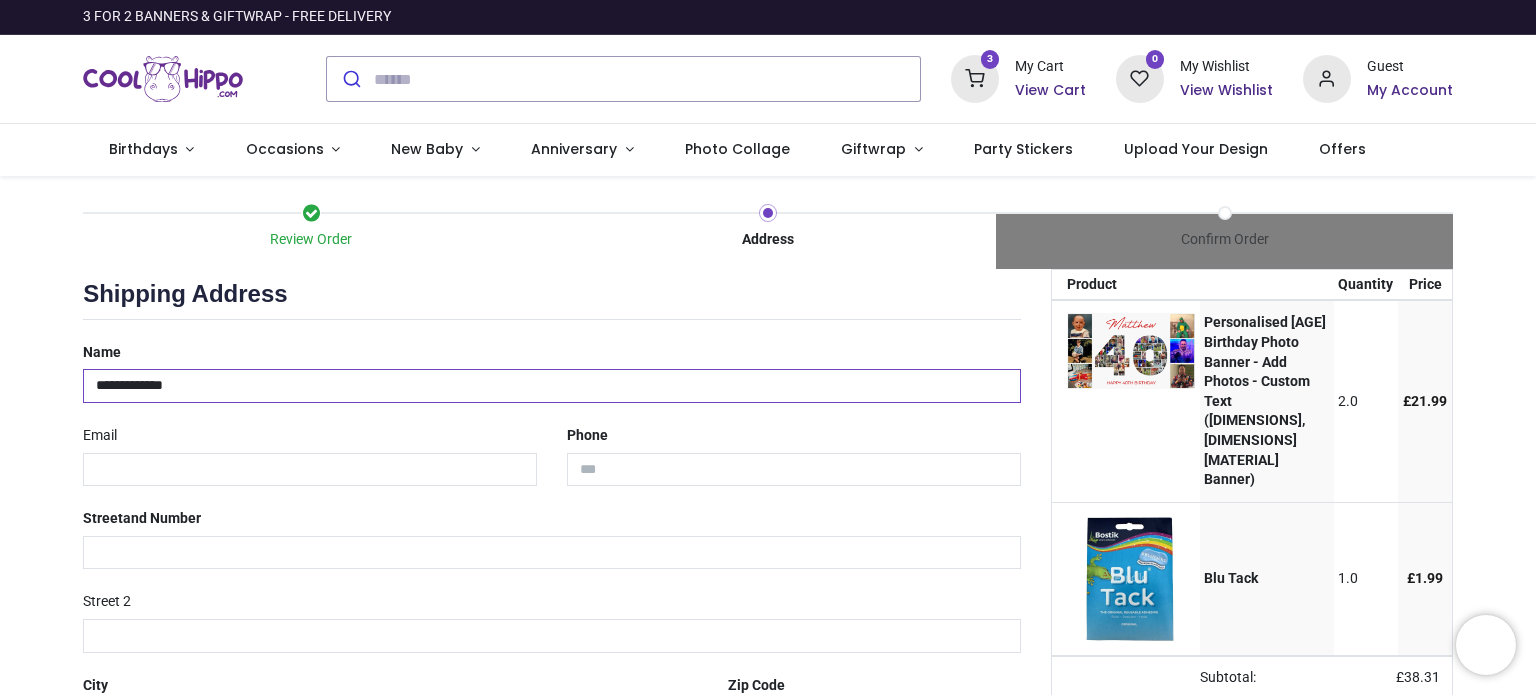 type on "**********" 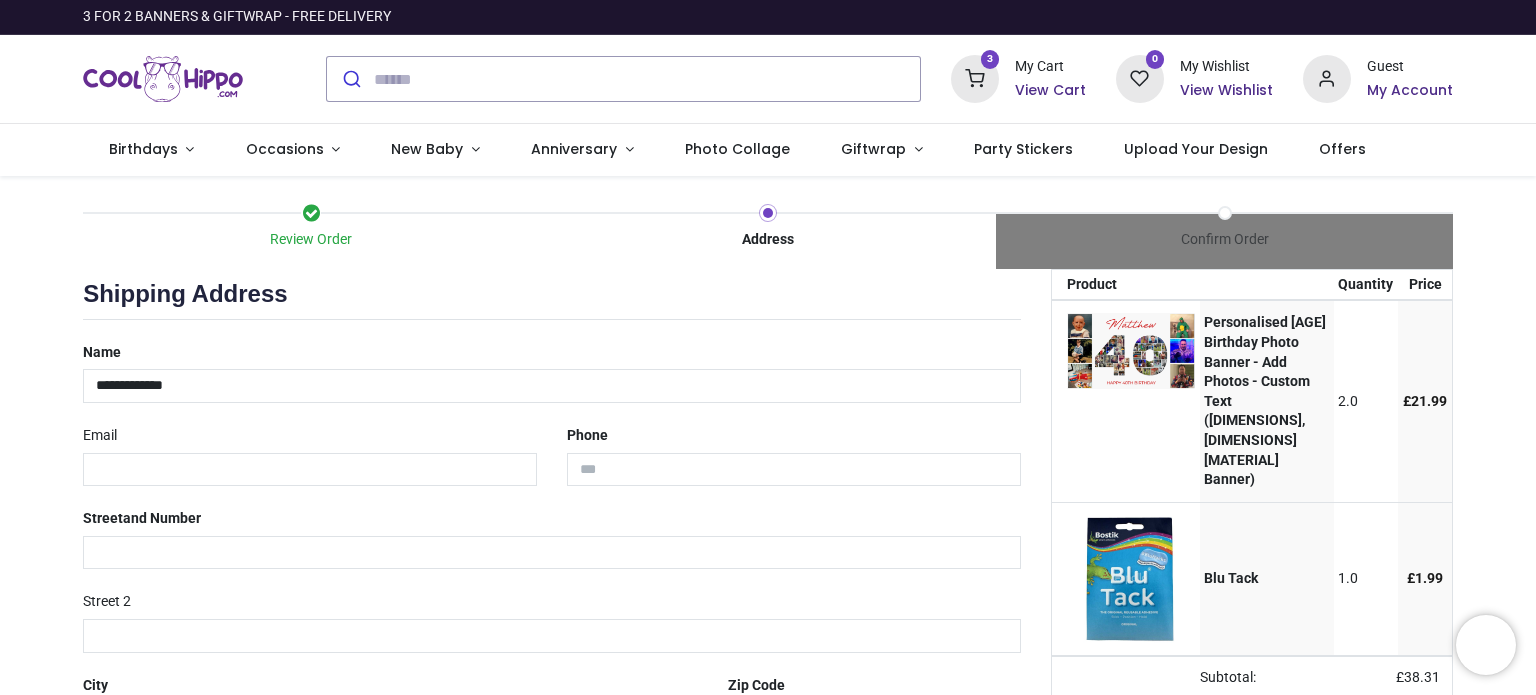 click on "Email" at bounding box center (310, 452) 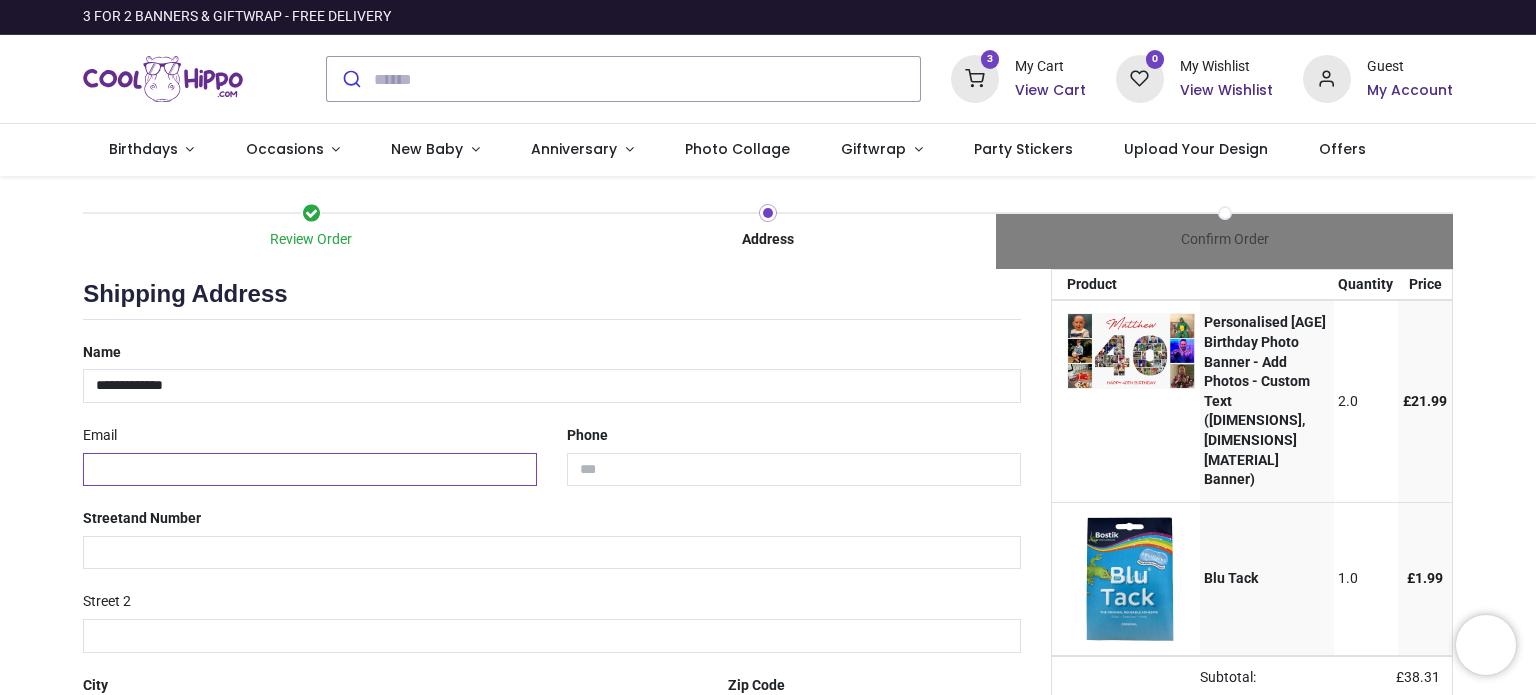 click at bounding box center [310, 470] 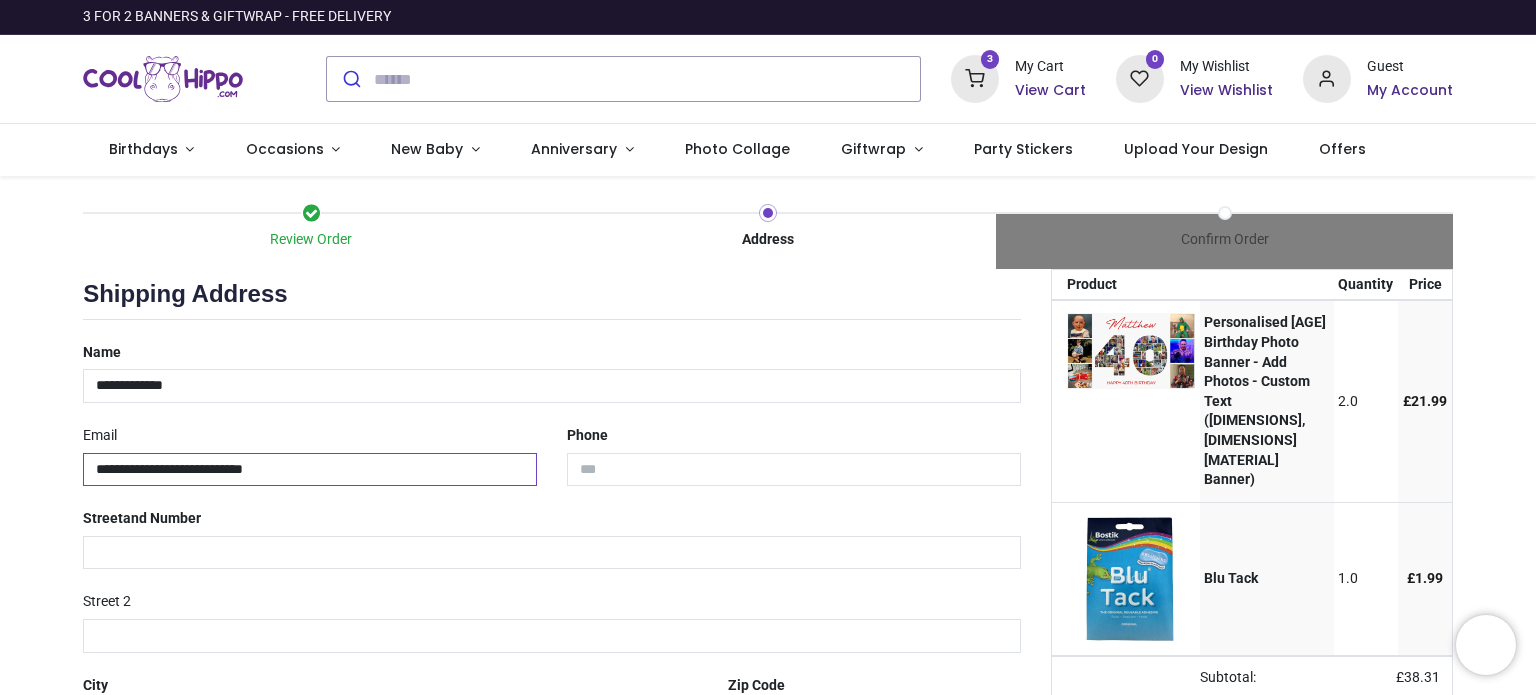 type on "**********" 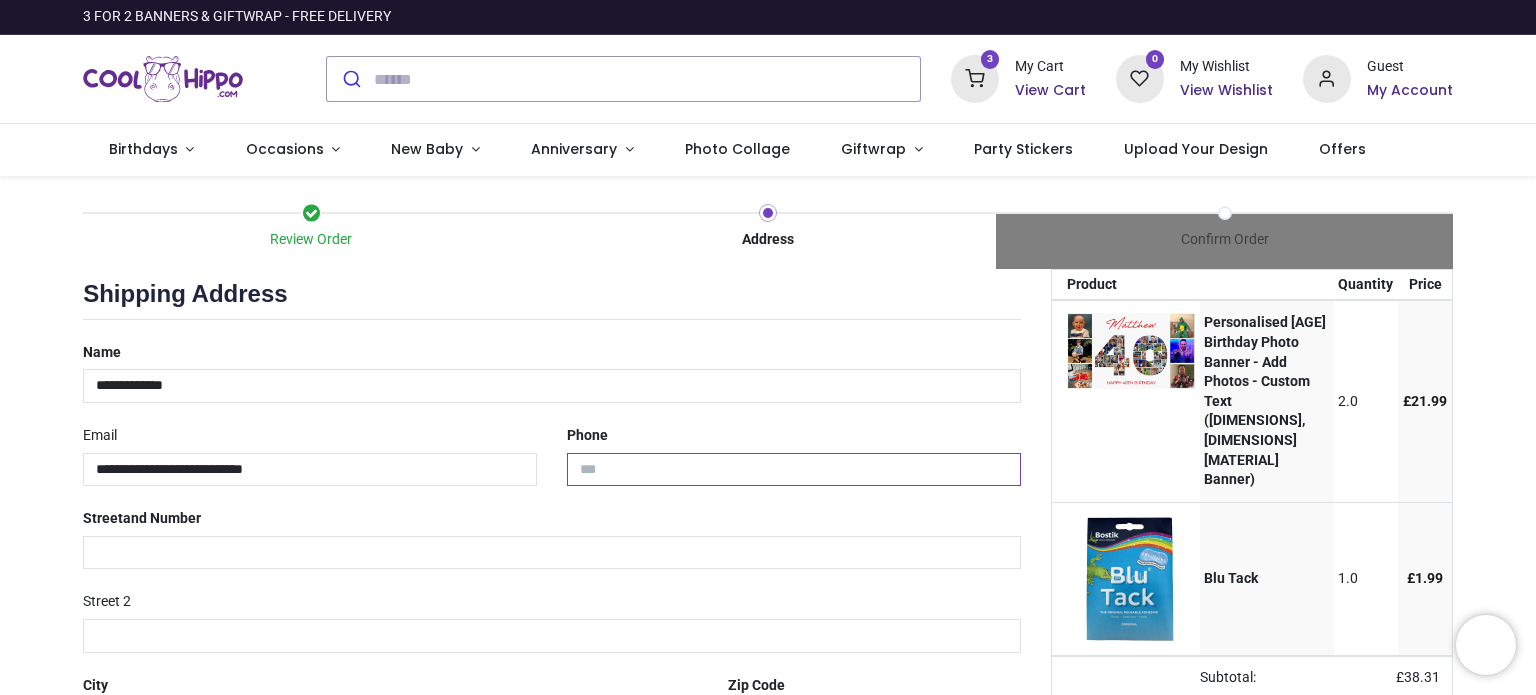 click at bounding box center (794, 470) 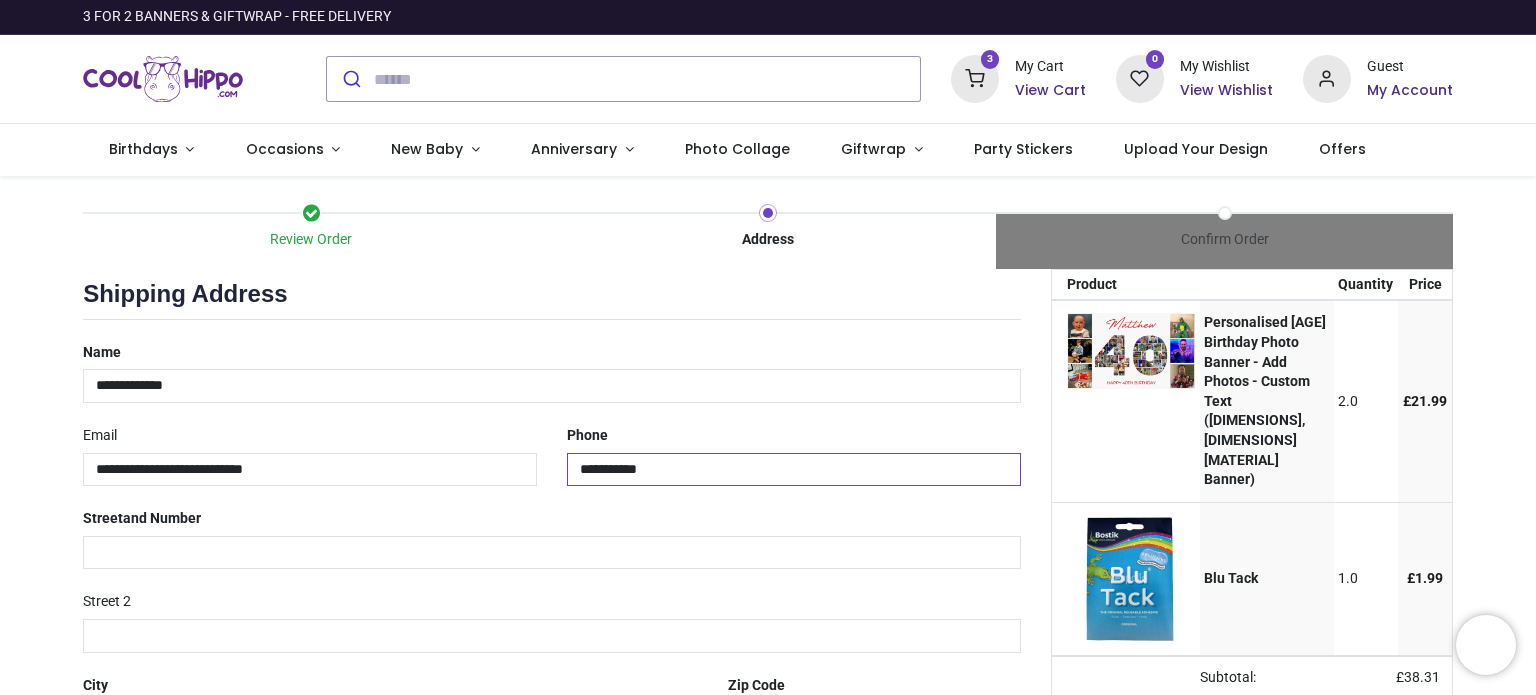 type on "**********" 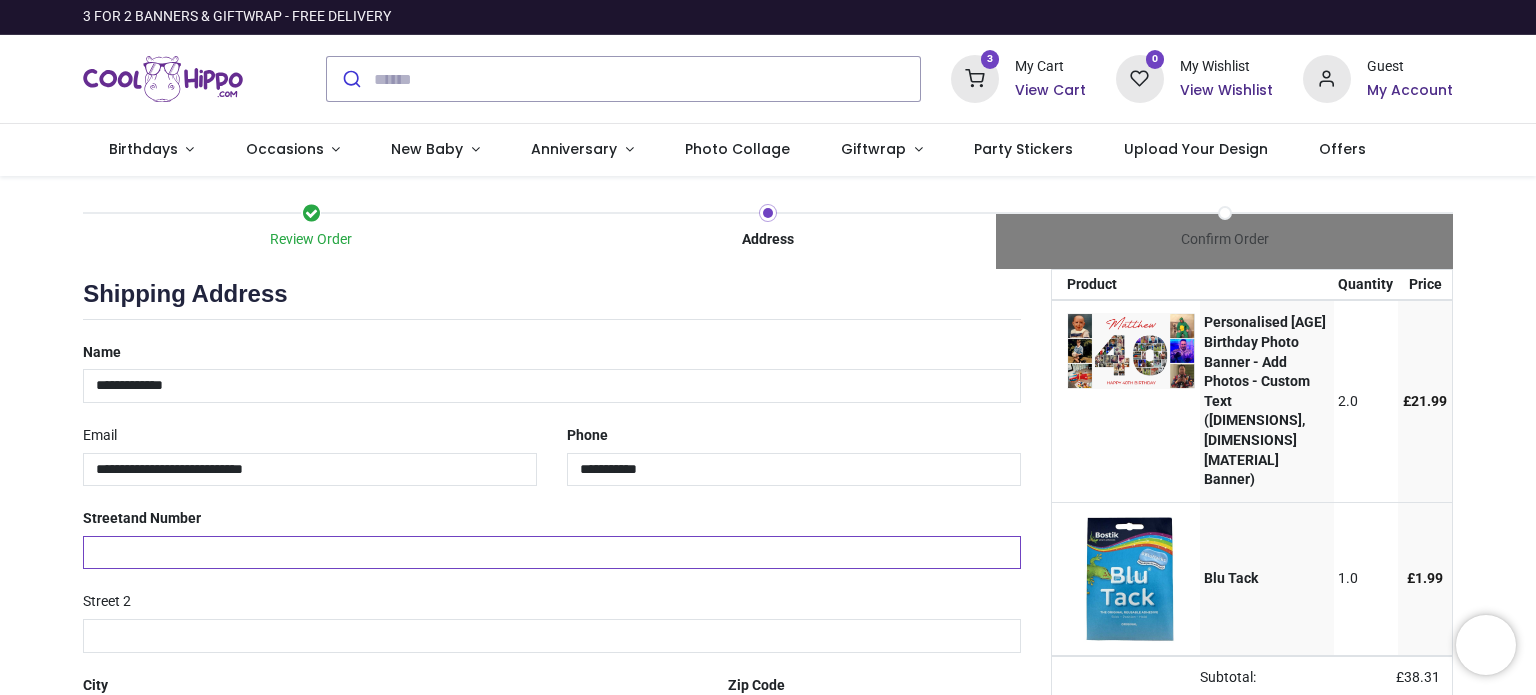 click at bounding box center (552, 553) 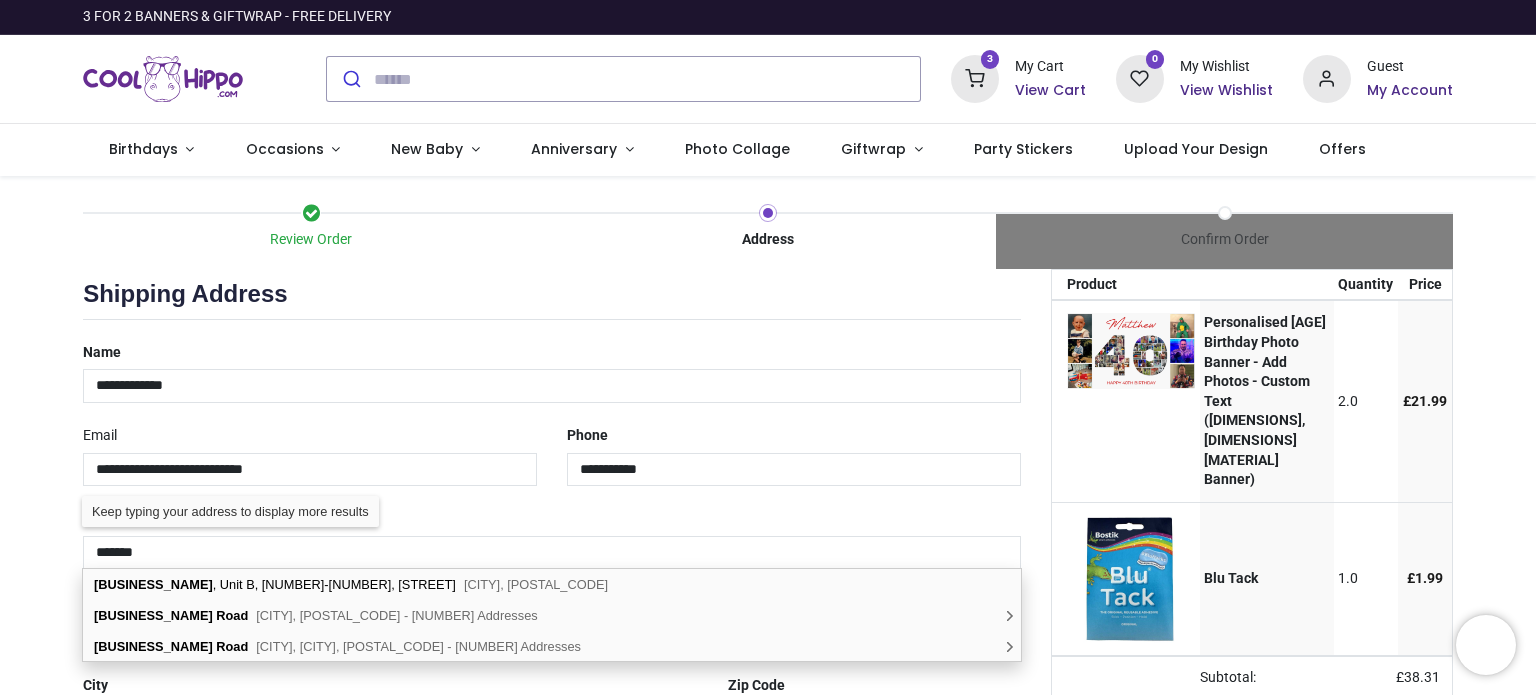 click on "Laffan Dental Surgery" at bounding box center [153, 584] 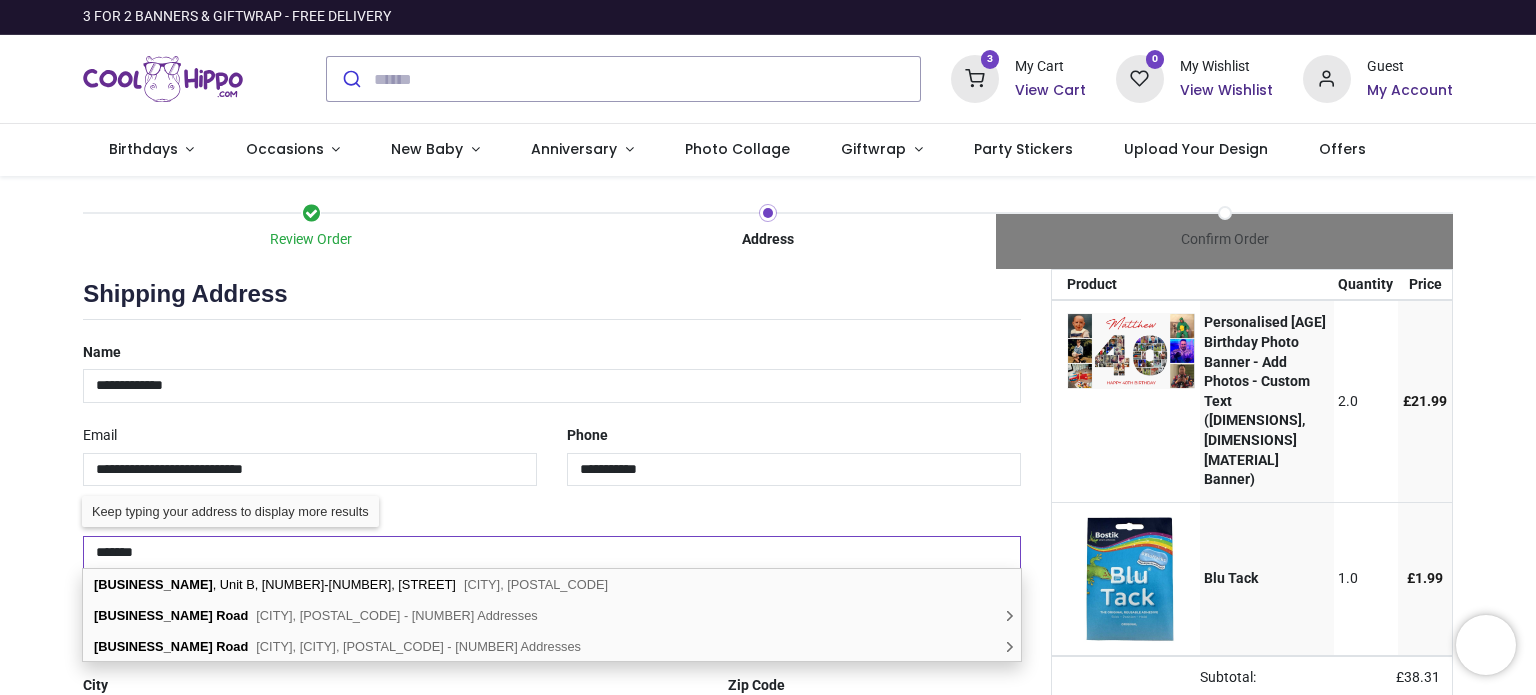type on "**********" 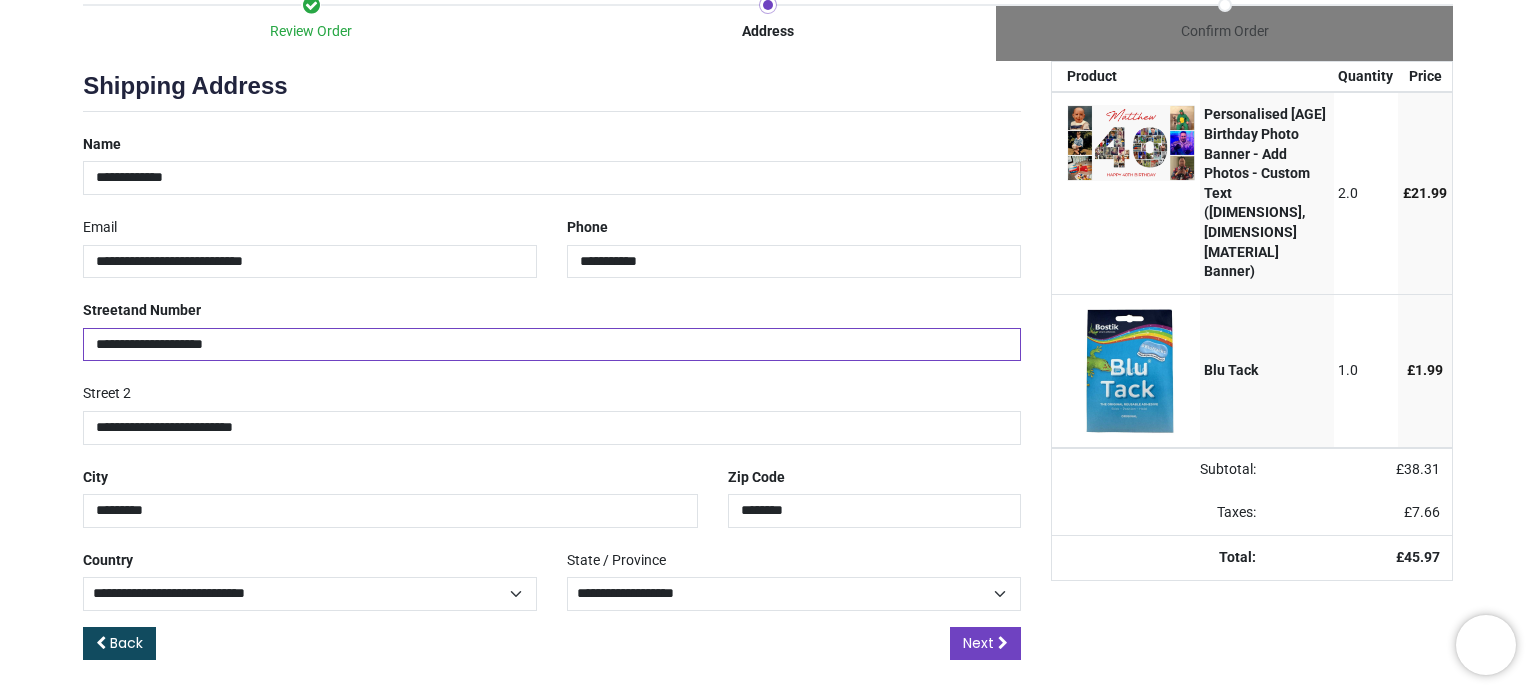 scroll, scrollTop: 210, scrollLeft: 0, axis: vertical 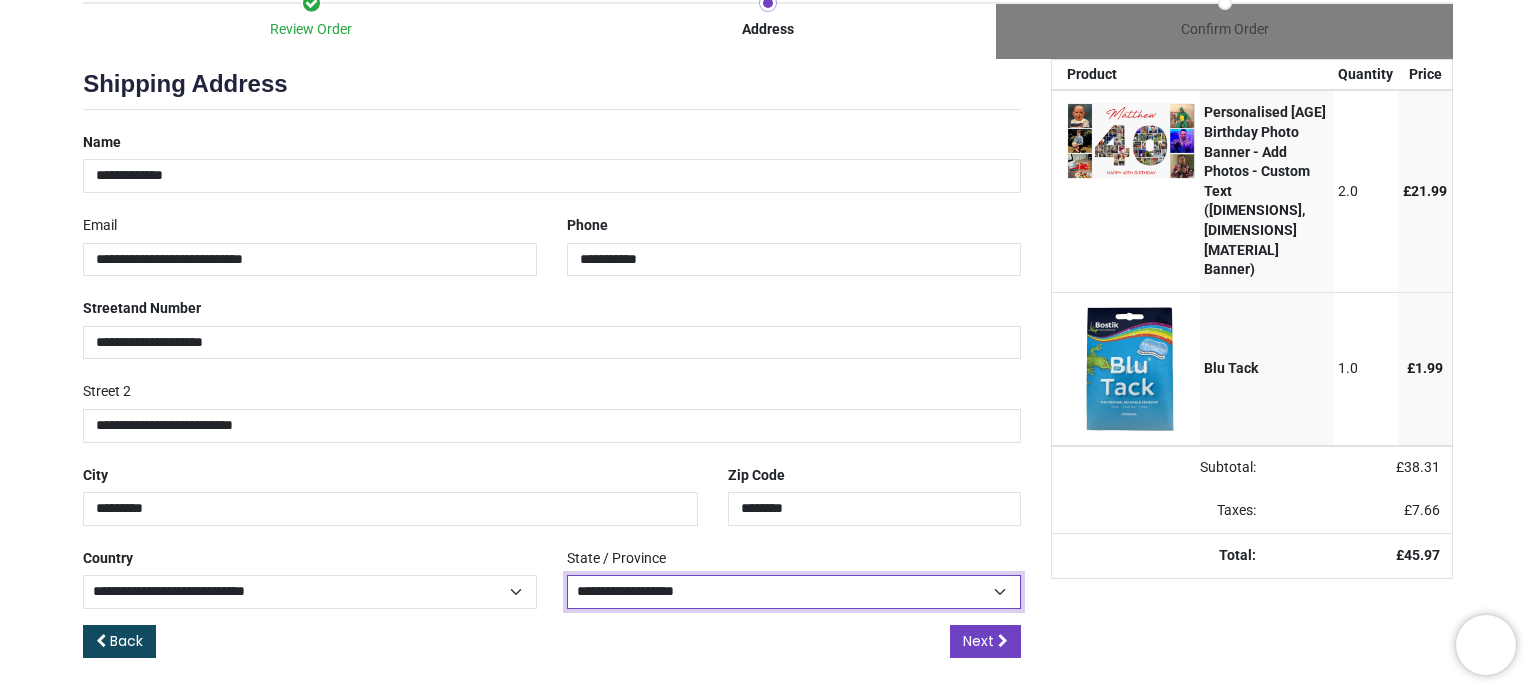 click on "**********" at bounding box center [794, 591] 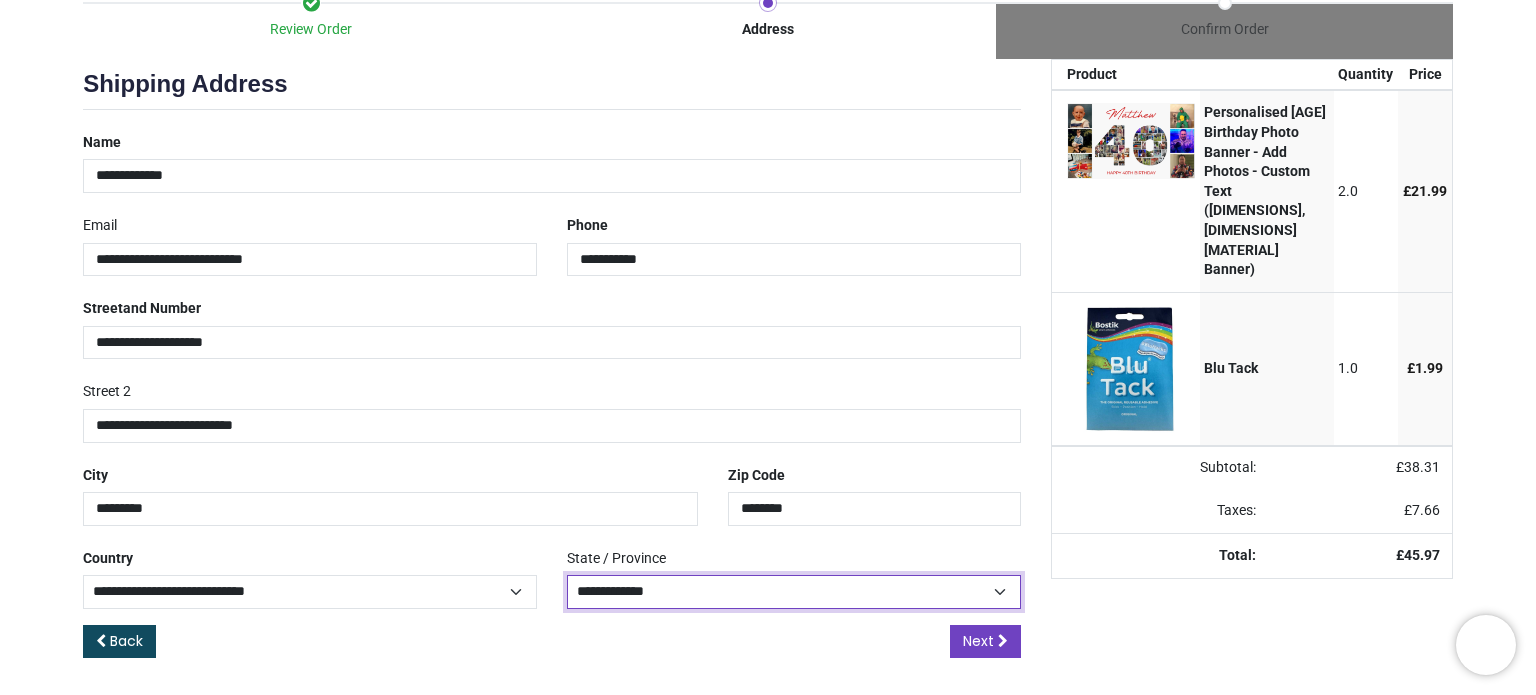 click on "**********" at bounding box center [794, 591] 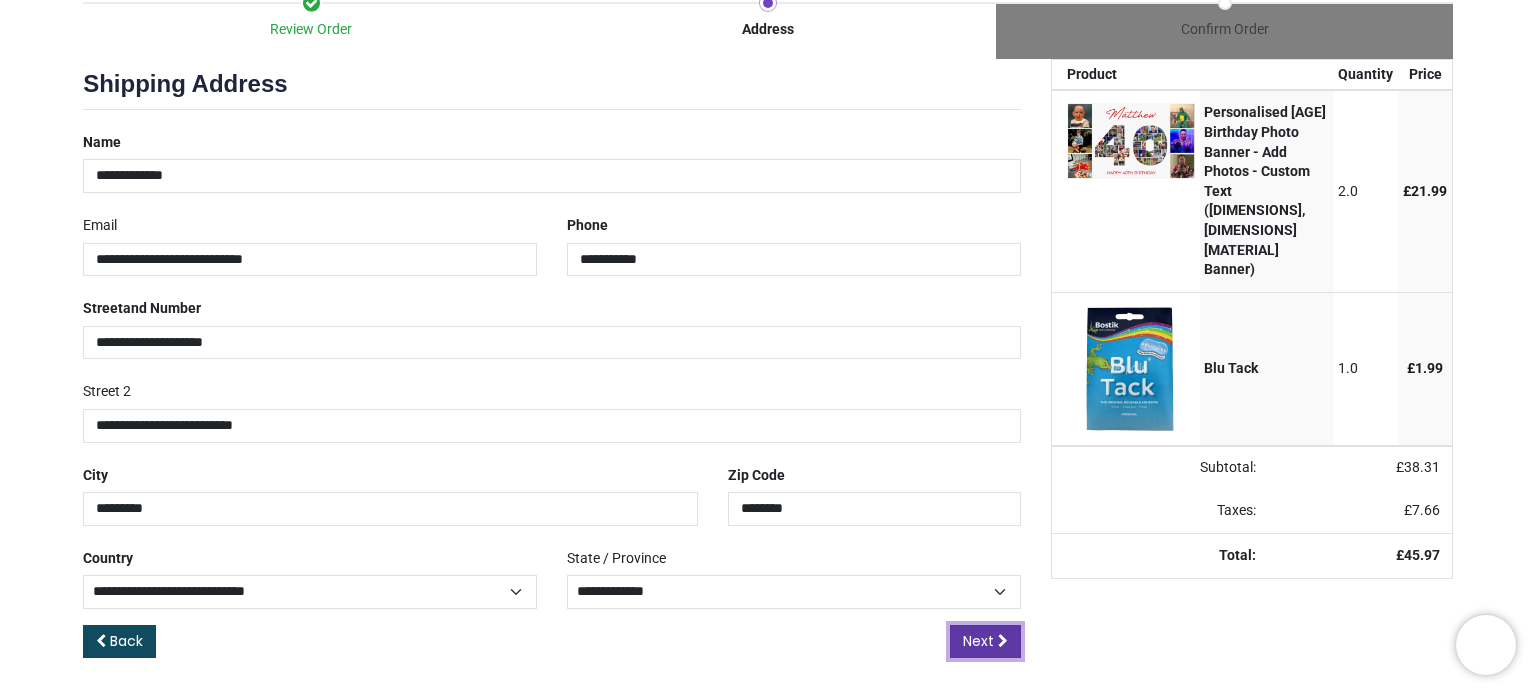 click on "Next" at bounding box center (978, 641) 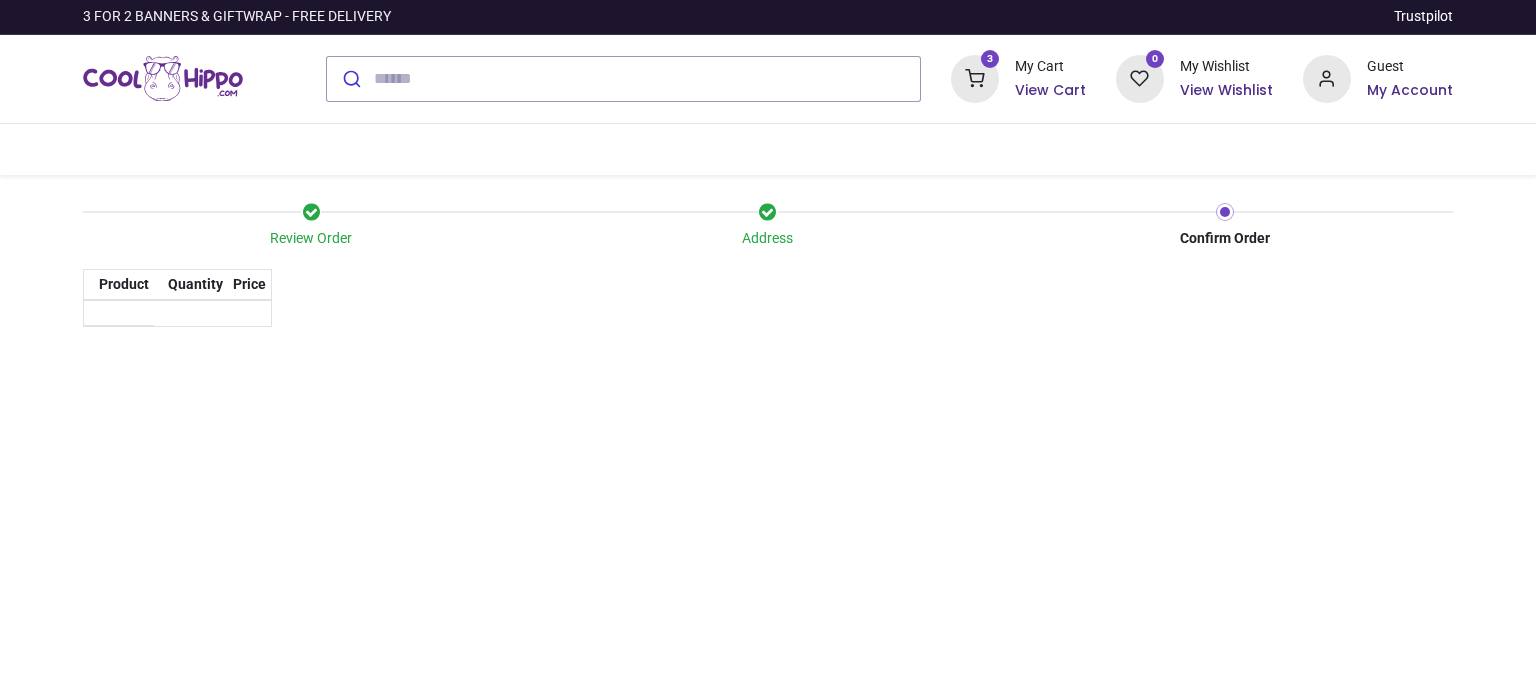 scroll, scrollTop: 0, scrollLeft: 0, axis: both 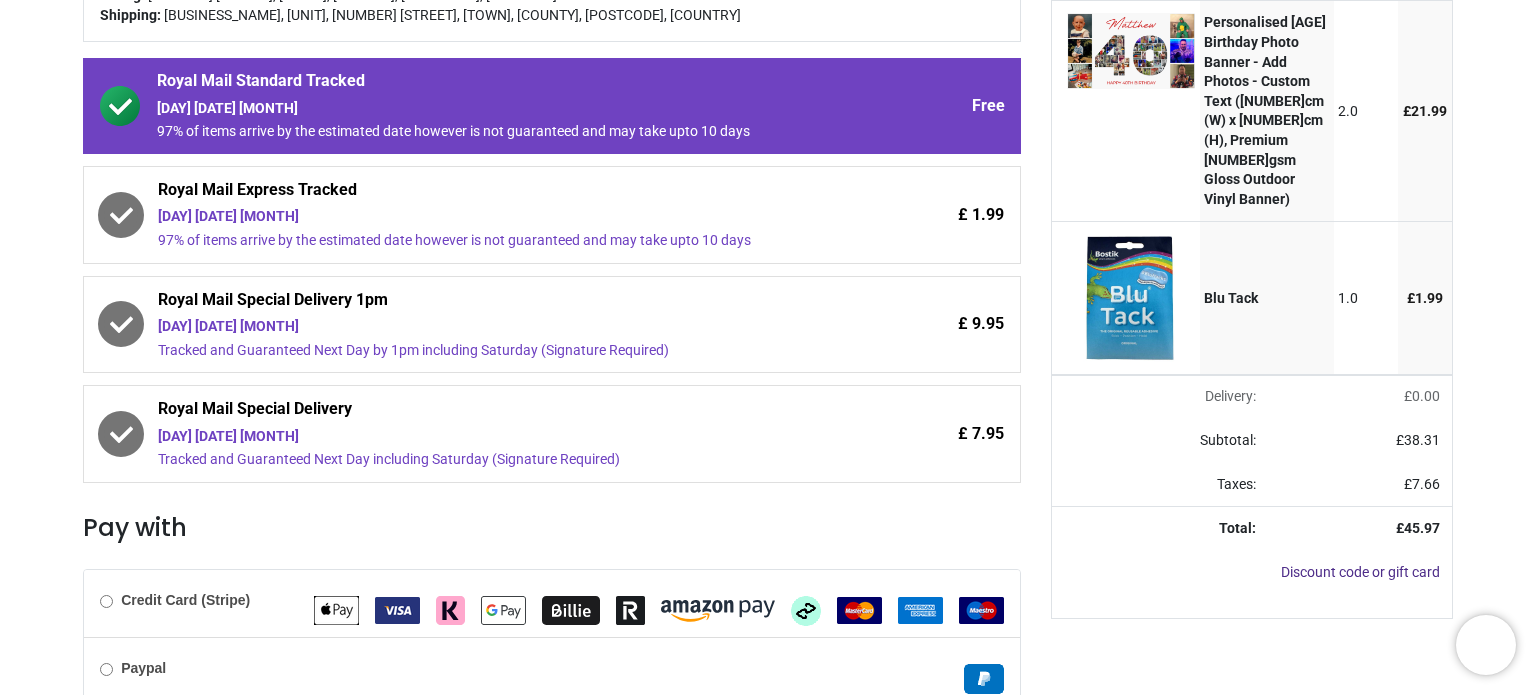 click on "[DAY] [DATE] [MONTH] [NUMBER]% of items arrive by the estimated date however is not guaranteed and may take upto [NUMBER] days" at bounding box center [496, 228] 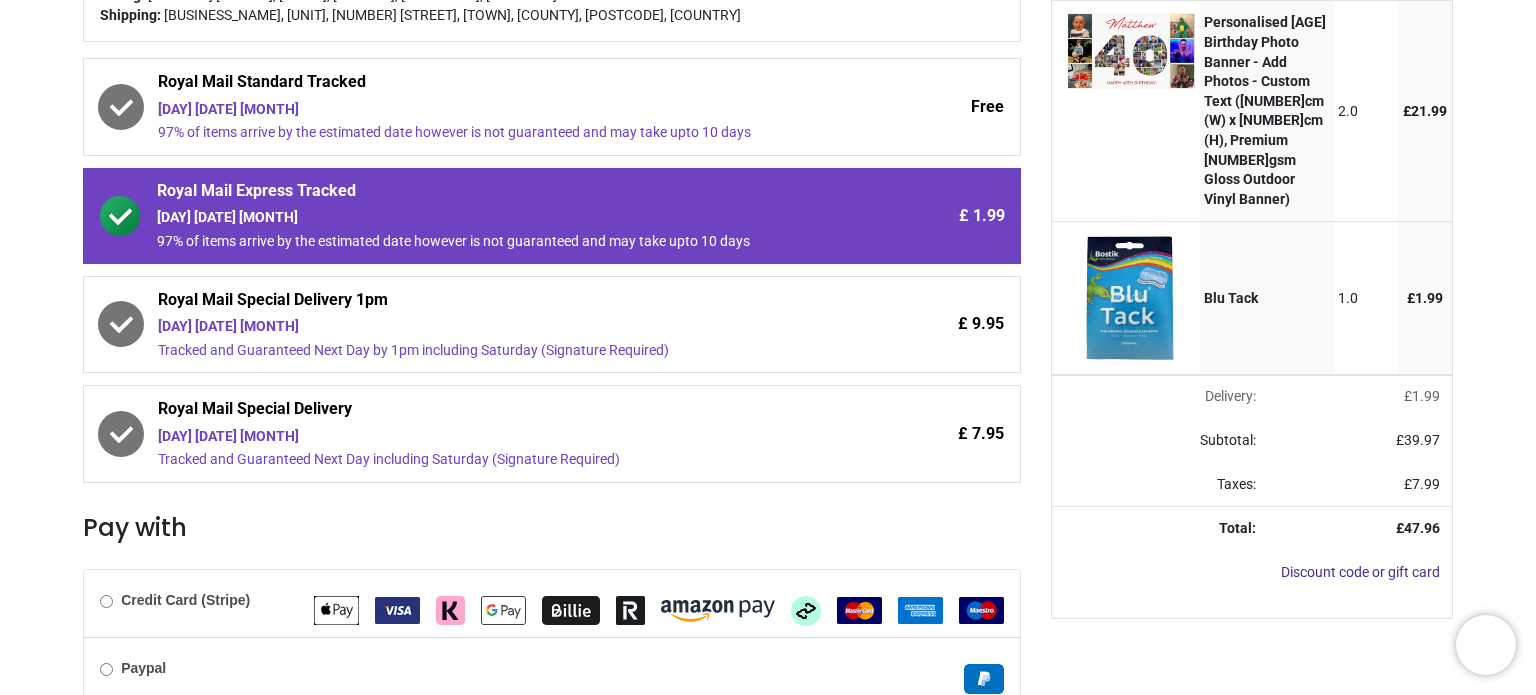 click on "Royal Mail Special Delivery 1pm" at bounding box center (496, 303) 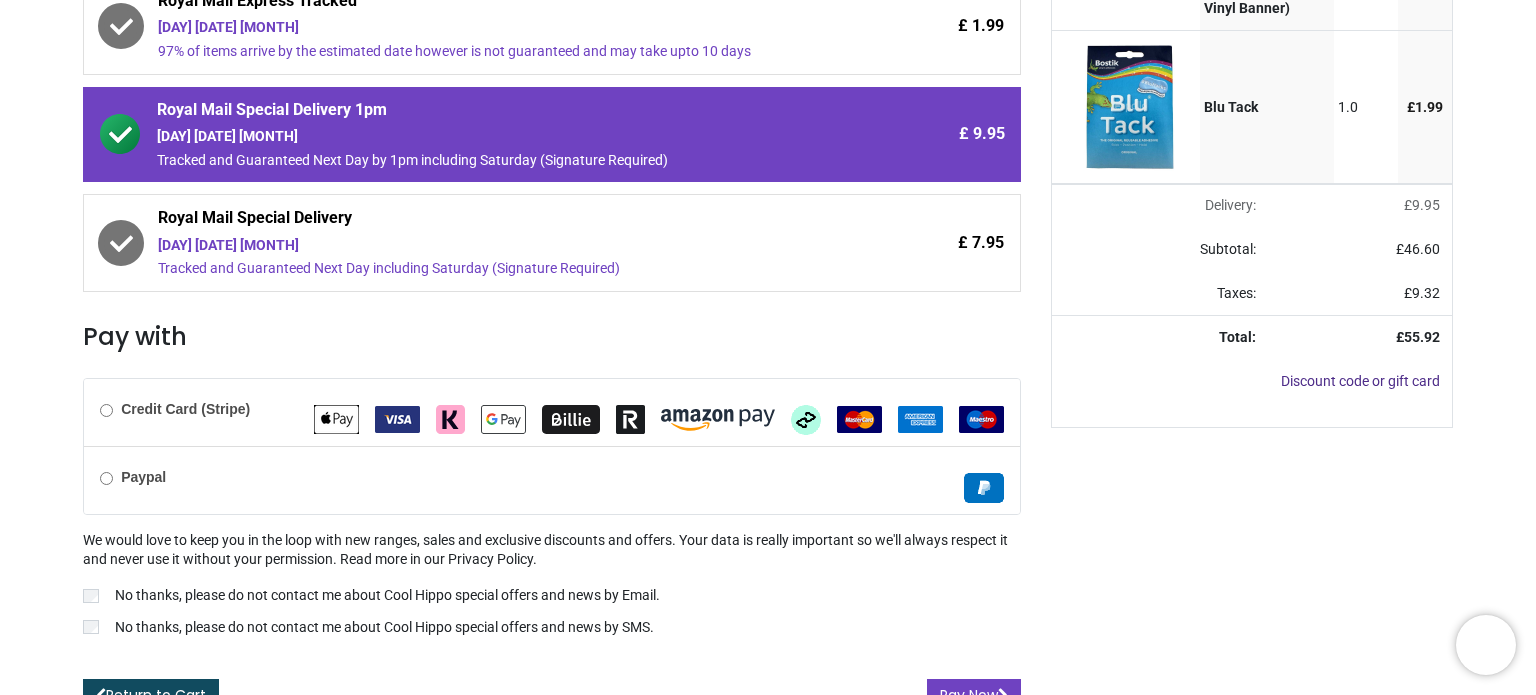 scroll, scrollTop: 500, scrollLeft: 0, axis: vertical 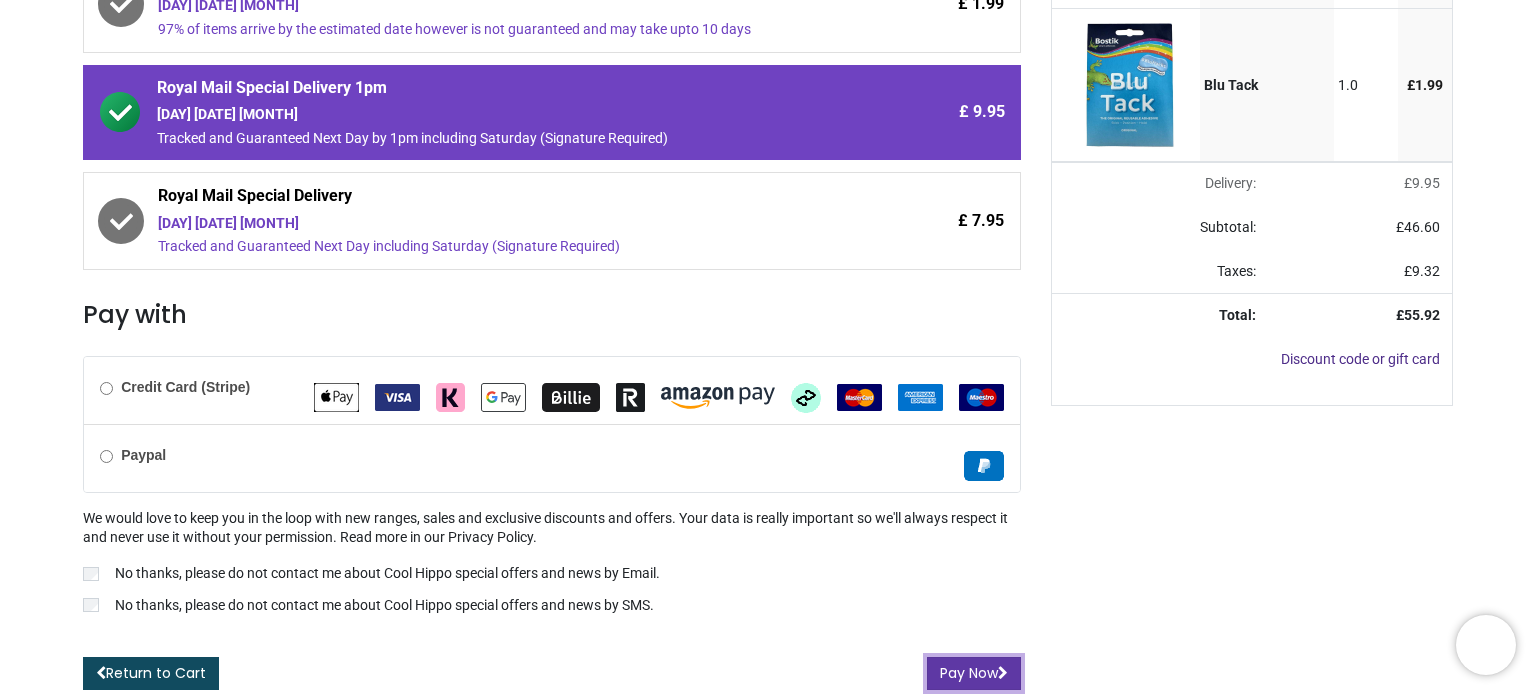 click on "Pay Now" at bounding box center (974, 674) 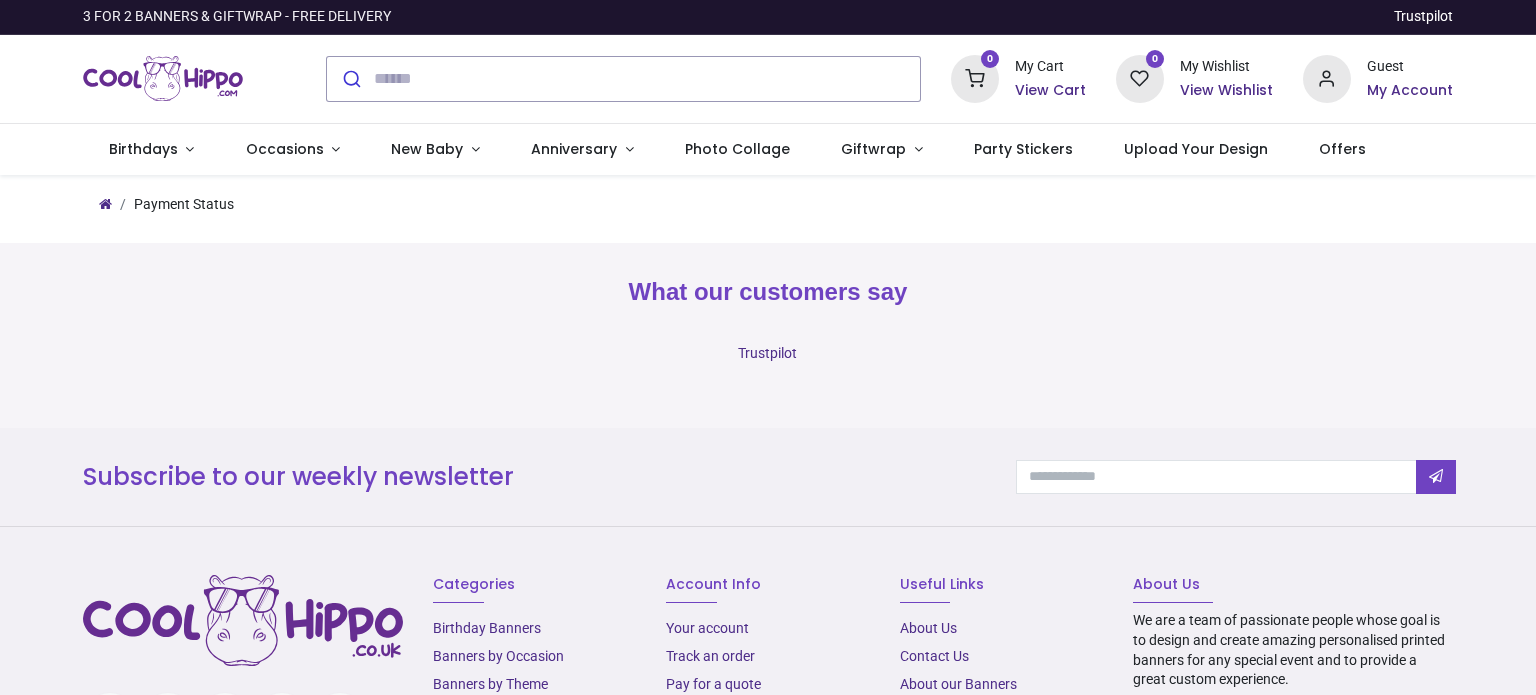 scroll, scrollTop: 0, scrollLeft: 0, axis: both 